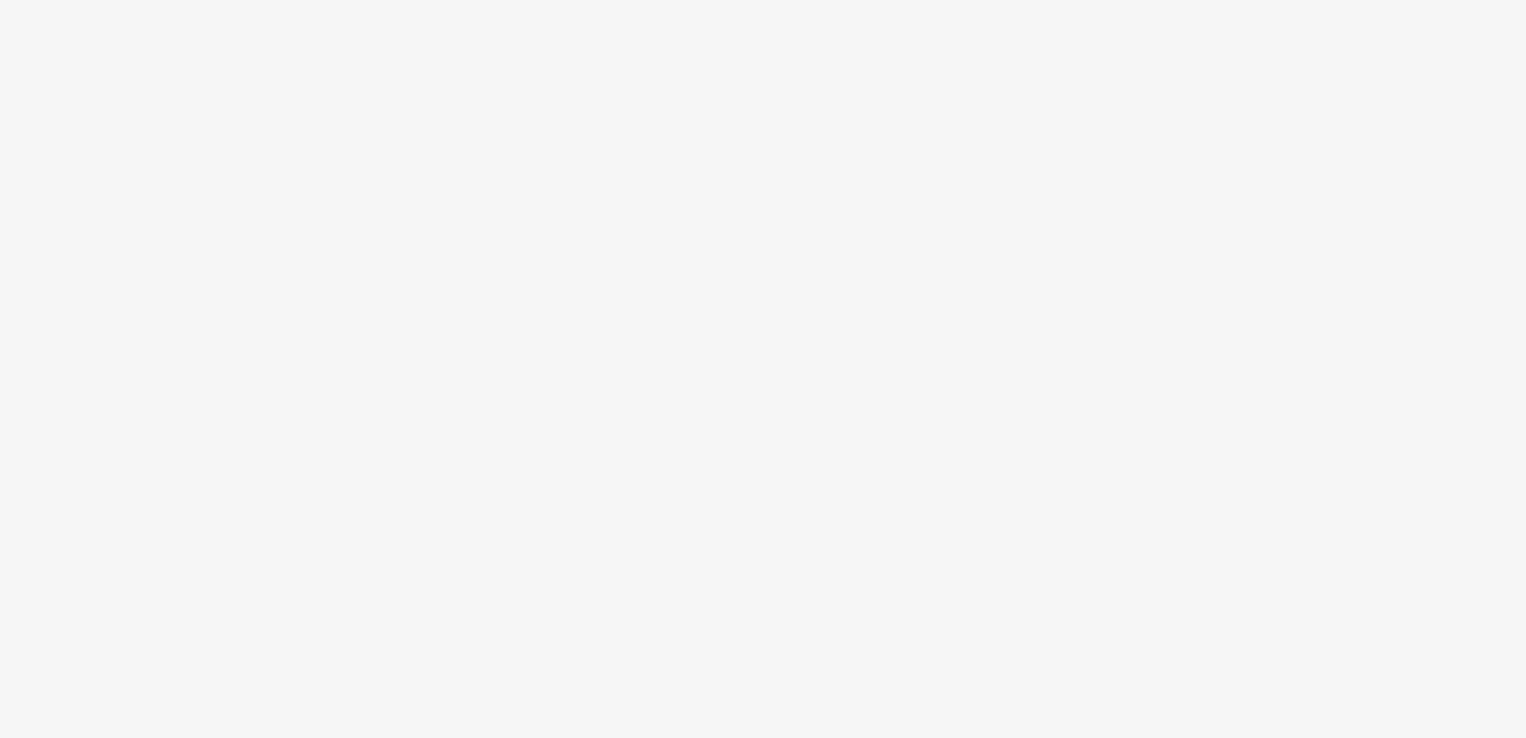 scroll, scrollTop: 0, scrollLeft: 0, axis: both 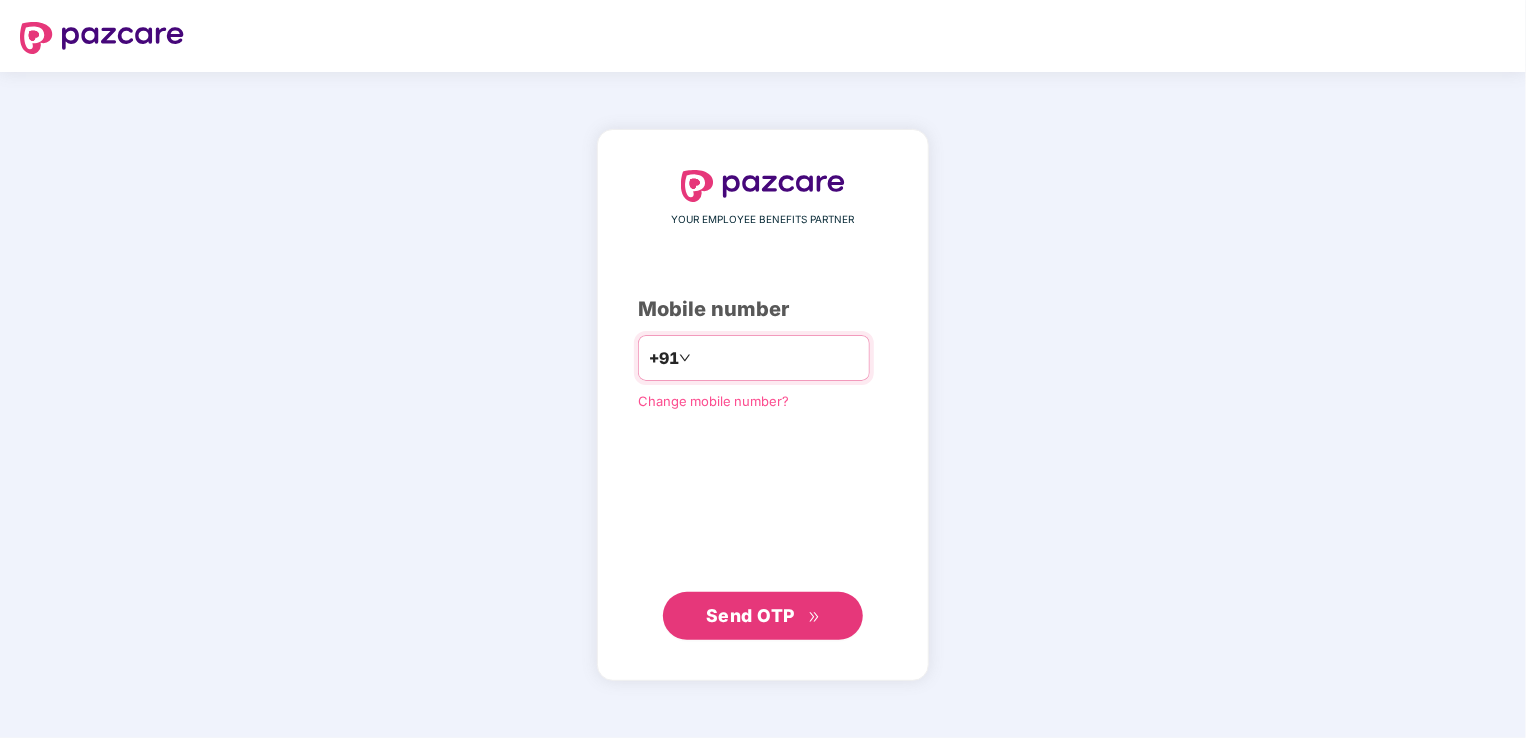 click at bounding box center (777, 358) 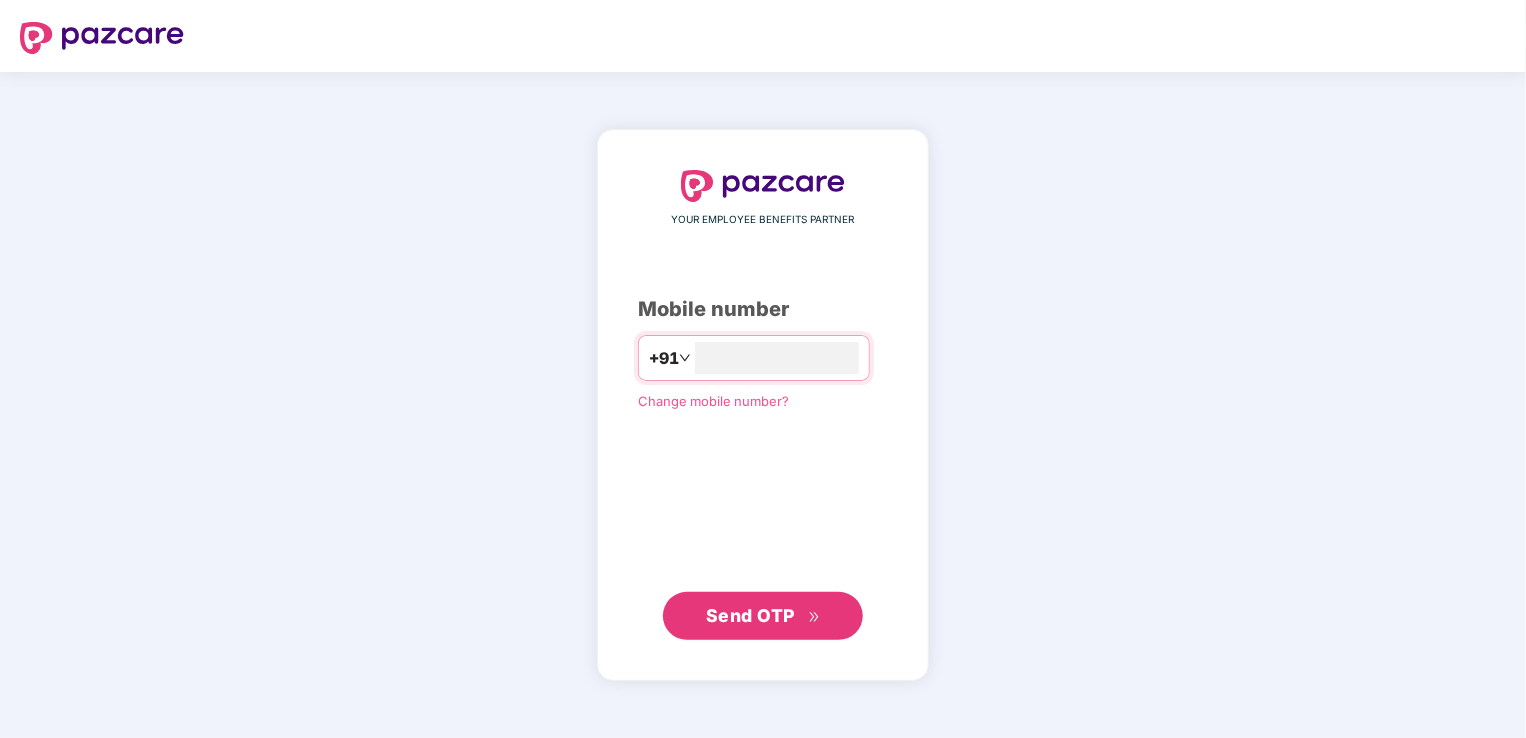 type on "**********" 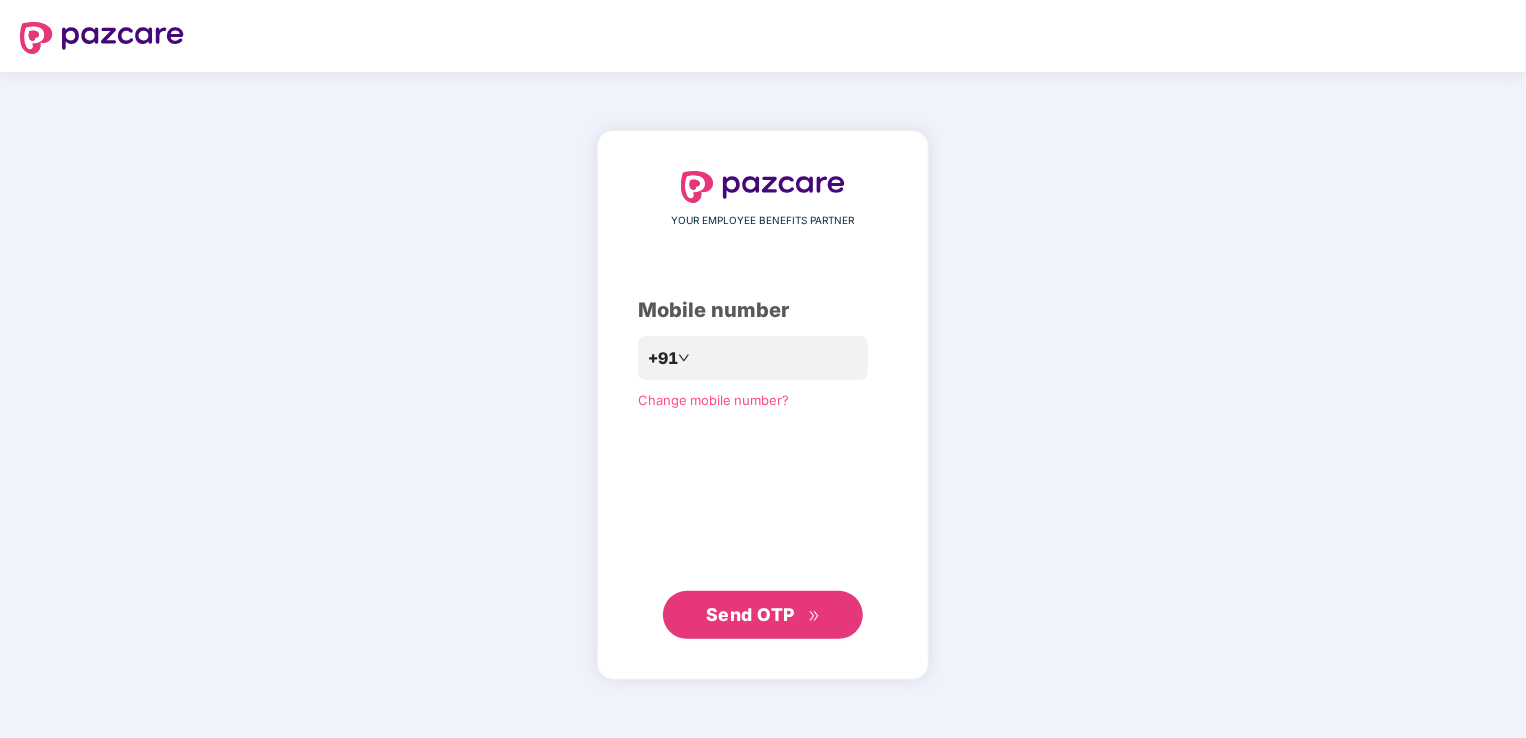 click on "Send OTP" at bounding box center [763, 615] 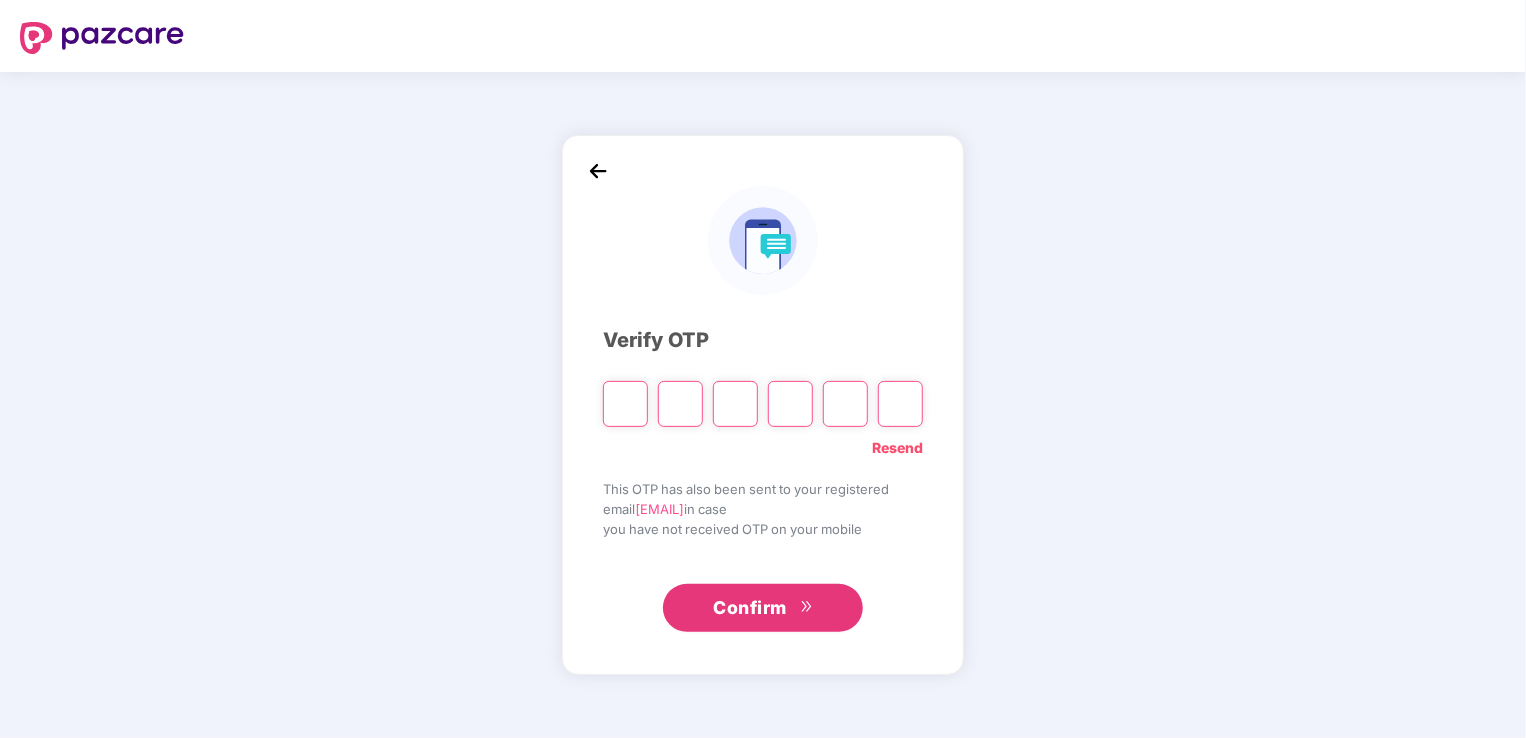 type on "*" 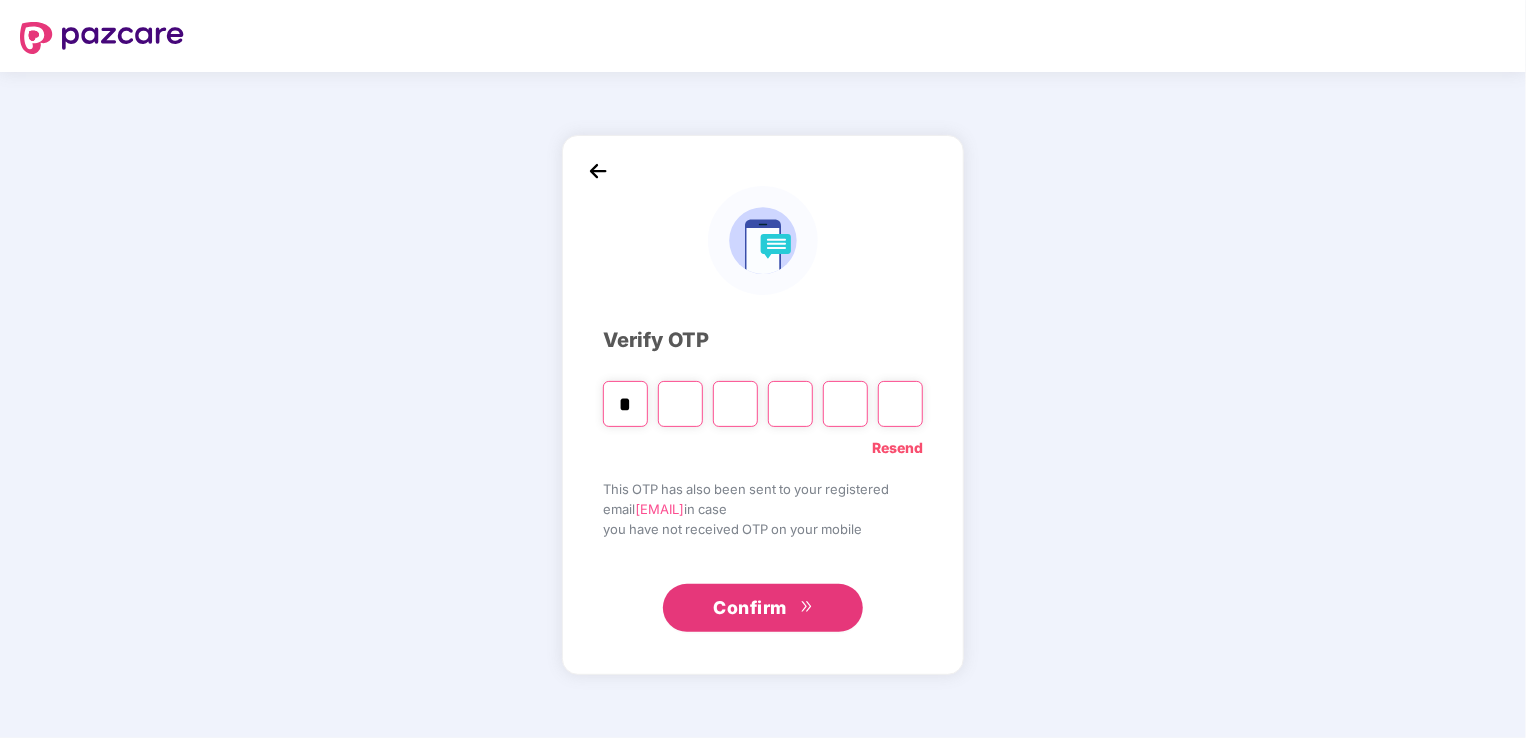 type on "*" 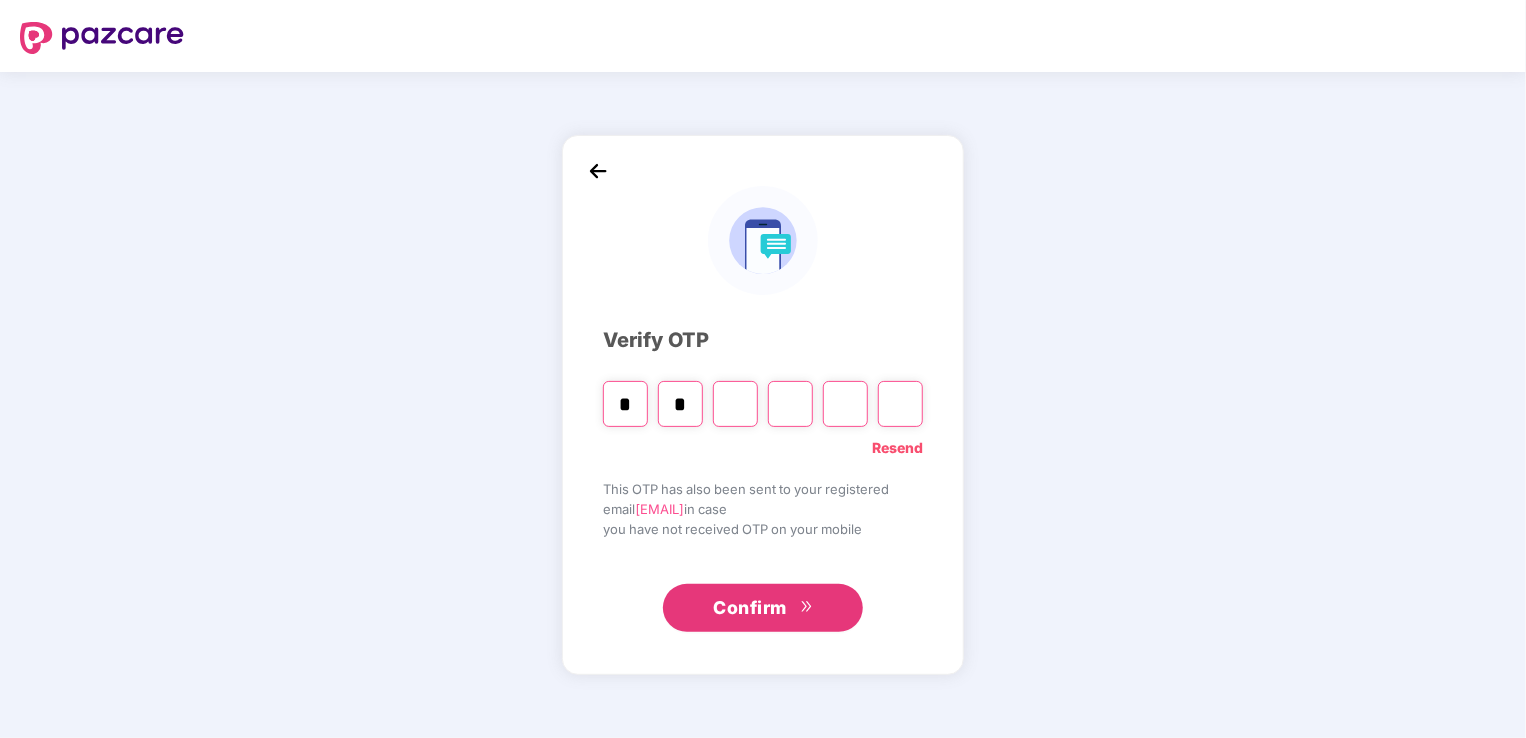 type on "*" 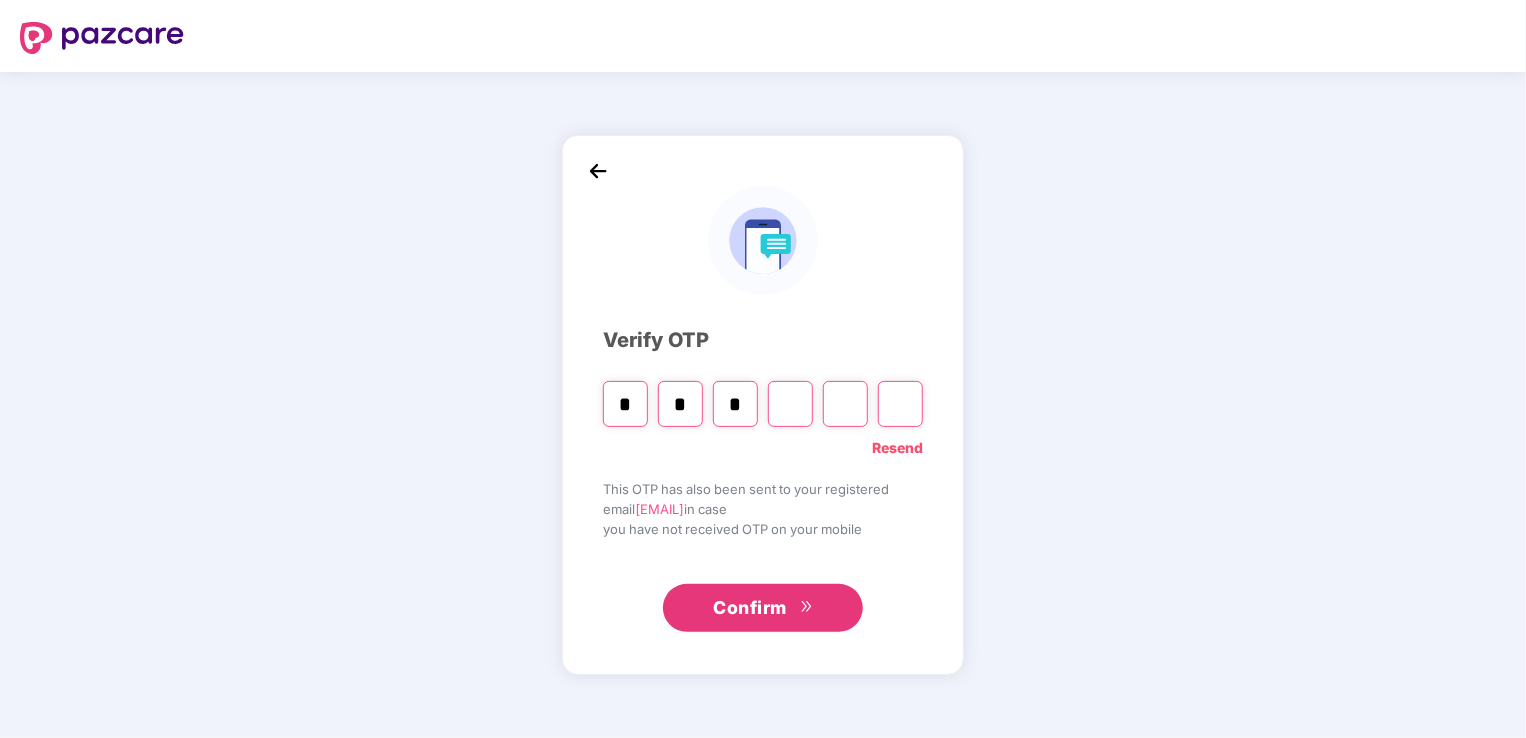 type on "*" 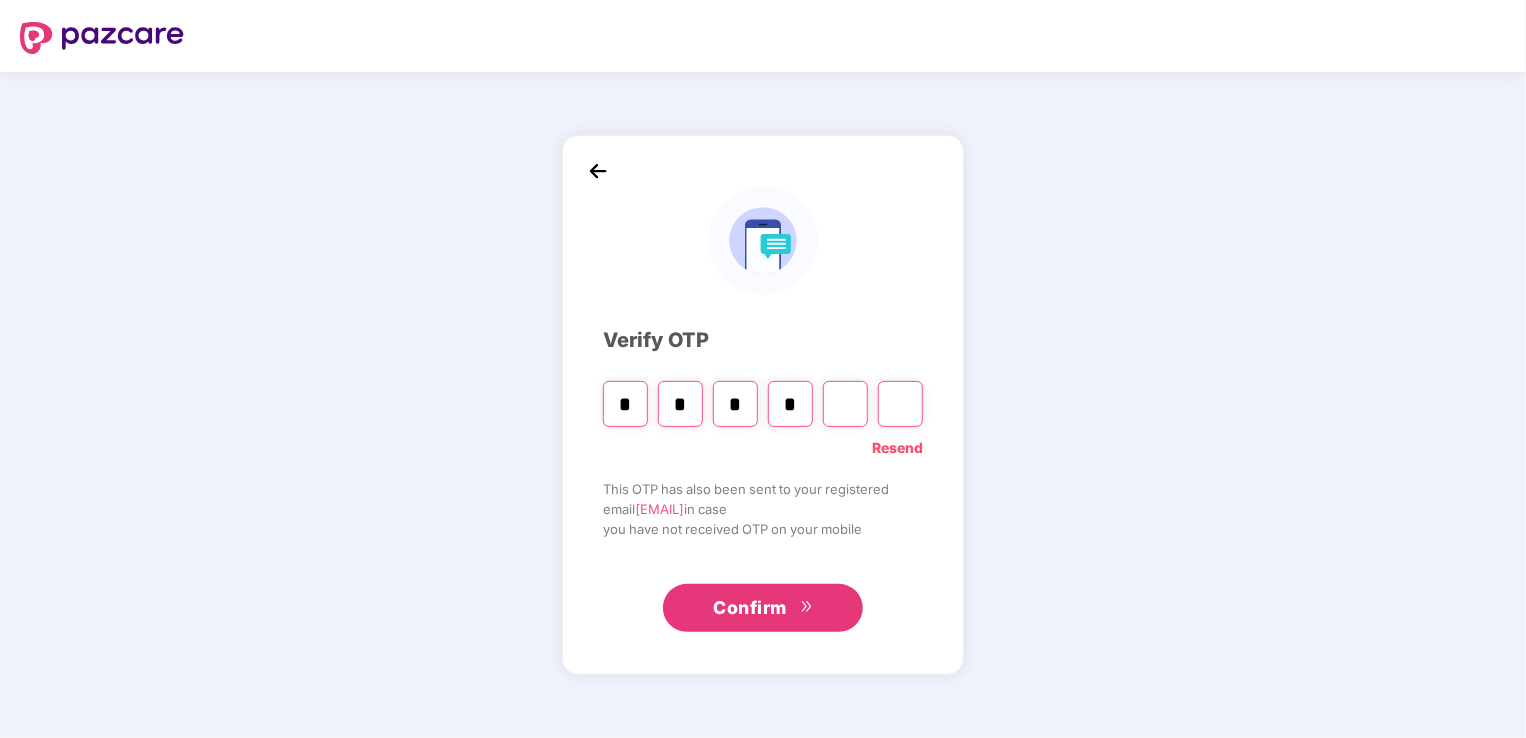 type on "*" 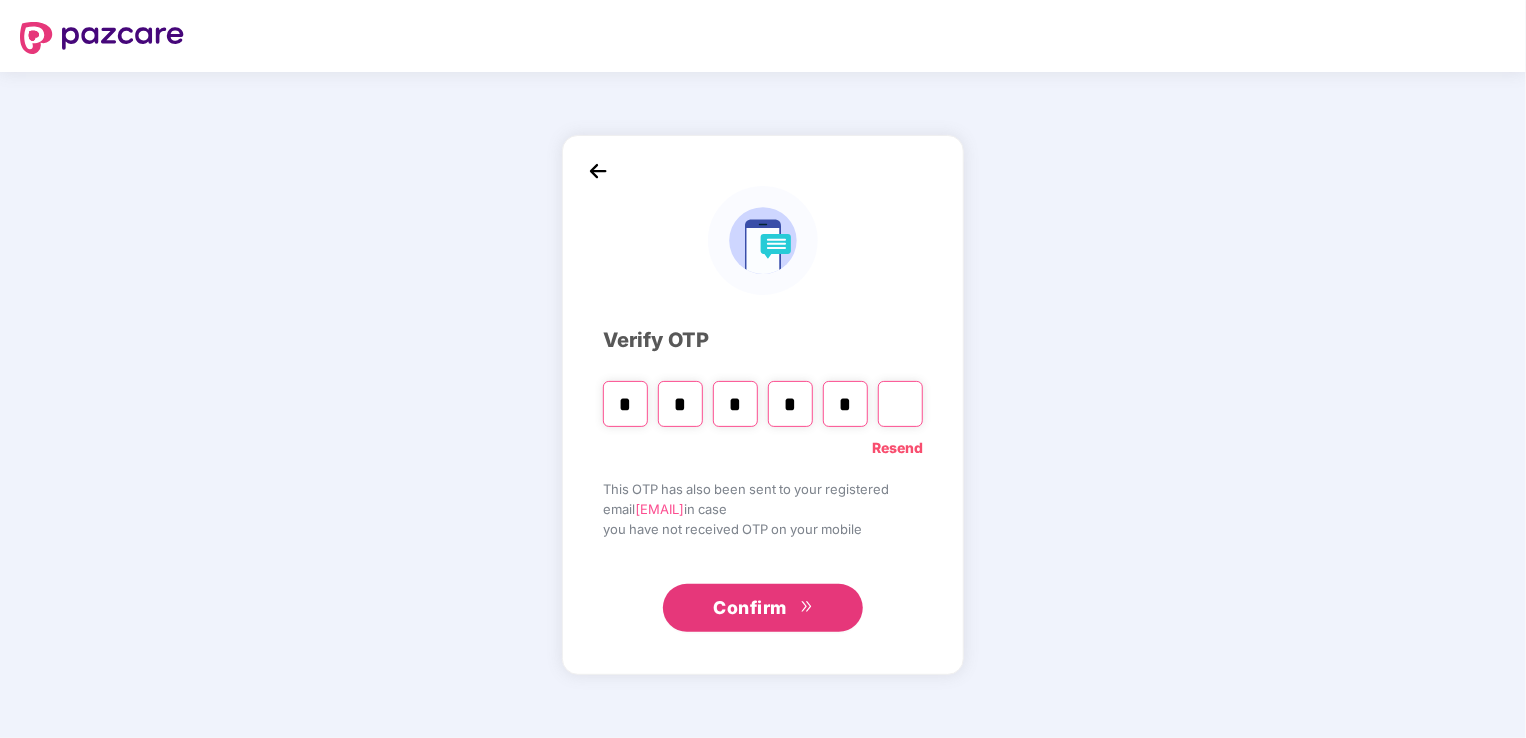 type on "*" 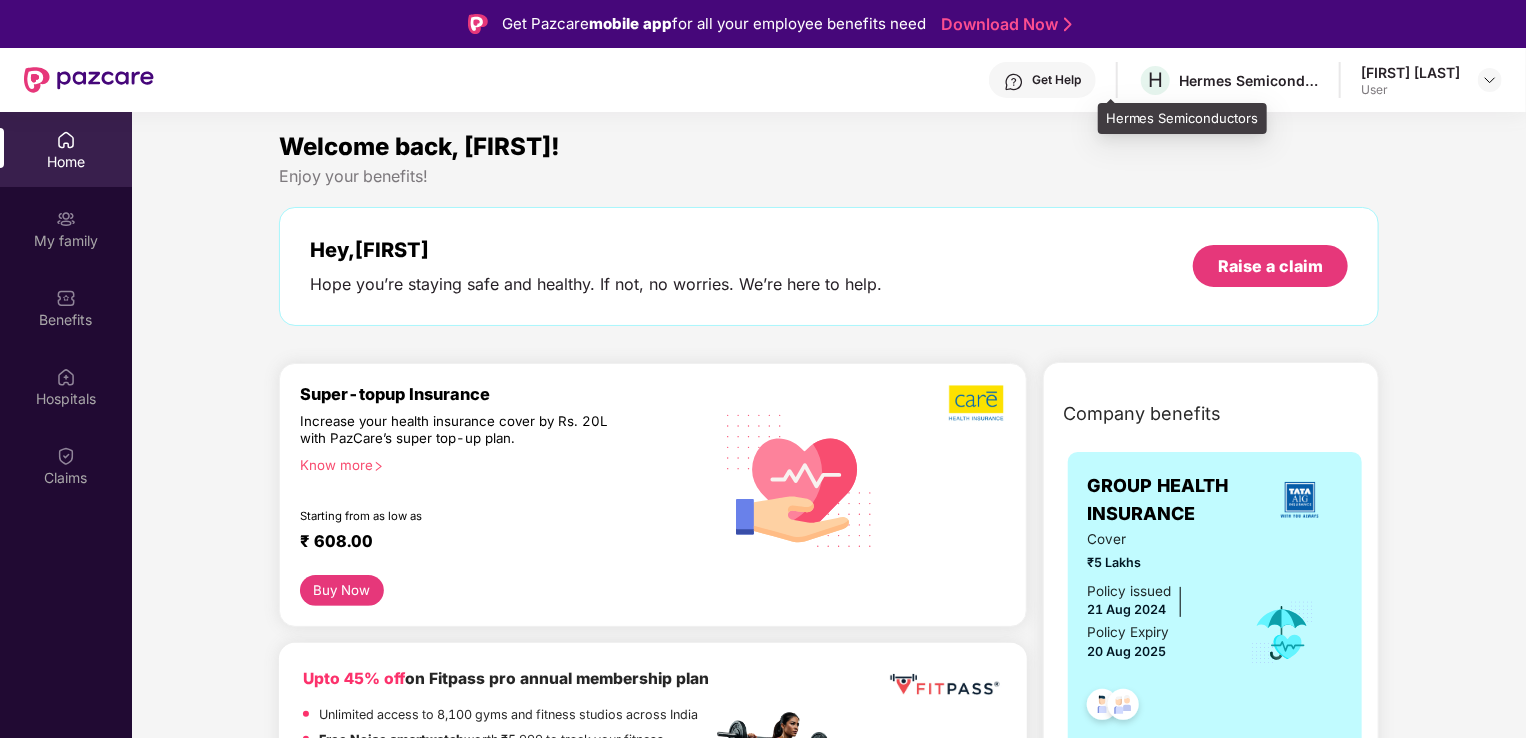 click on "Hermes Semiconductors" at bounding box center [1249, 80] 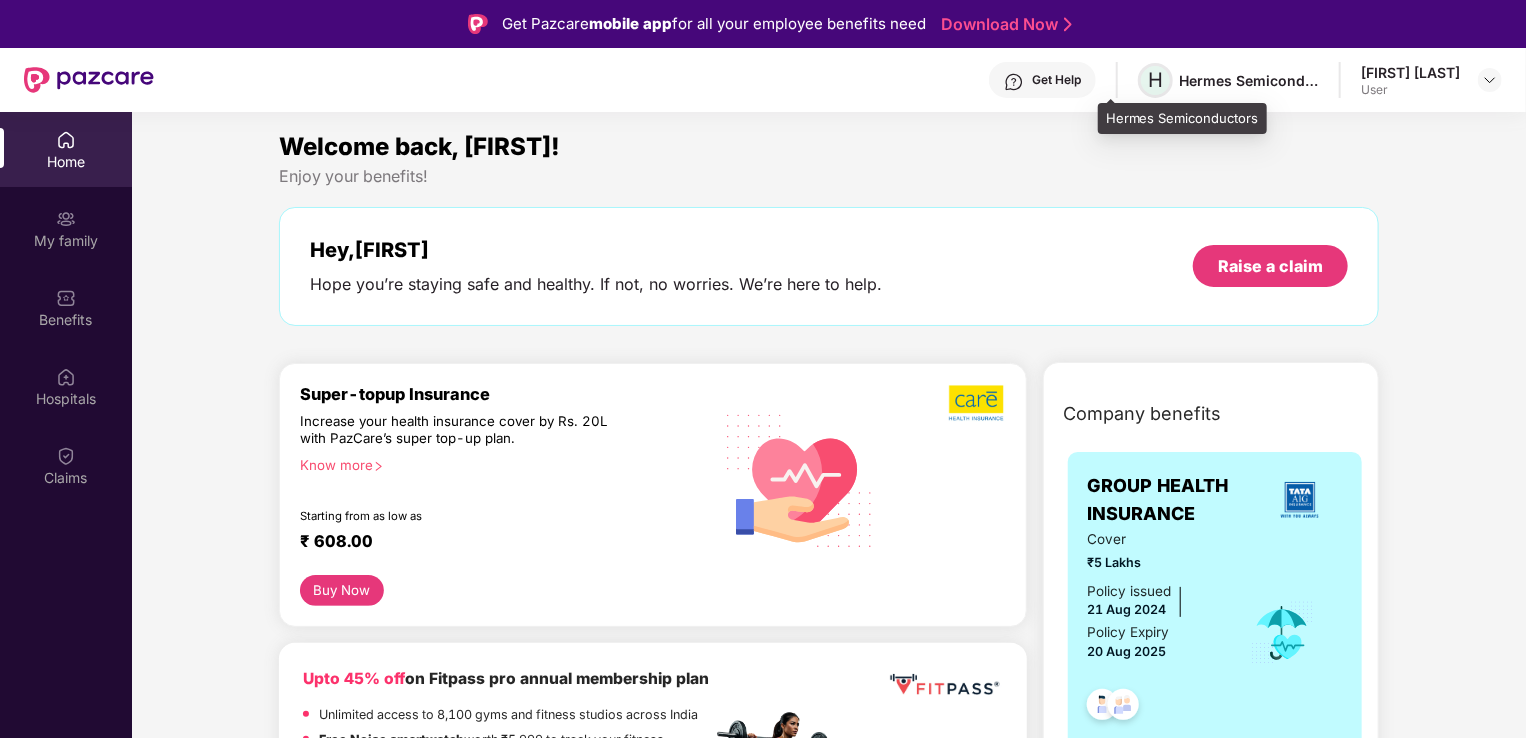 click on "H" at bounding box center (1155, 80) 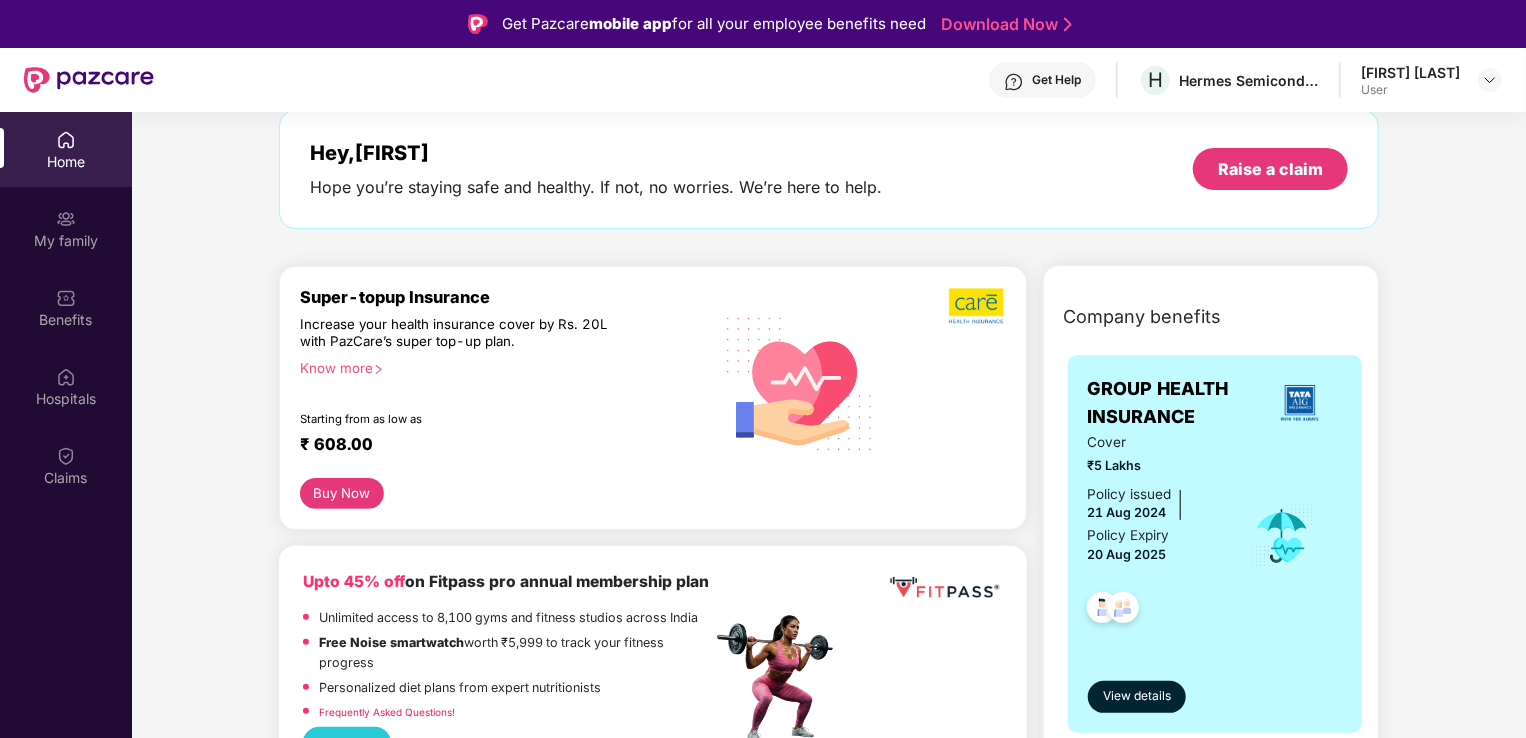 scroll, scrollTop: 100, scrollLeft: 0, axis: vertical 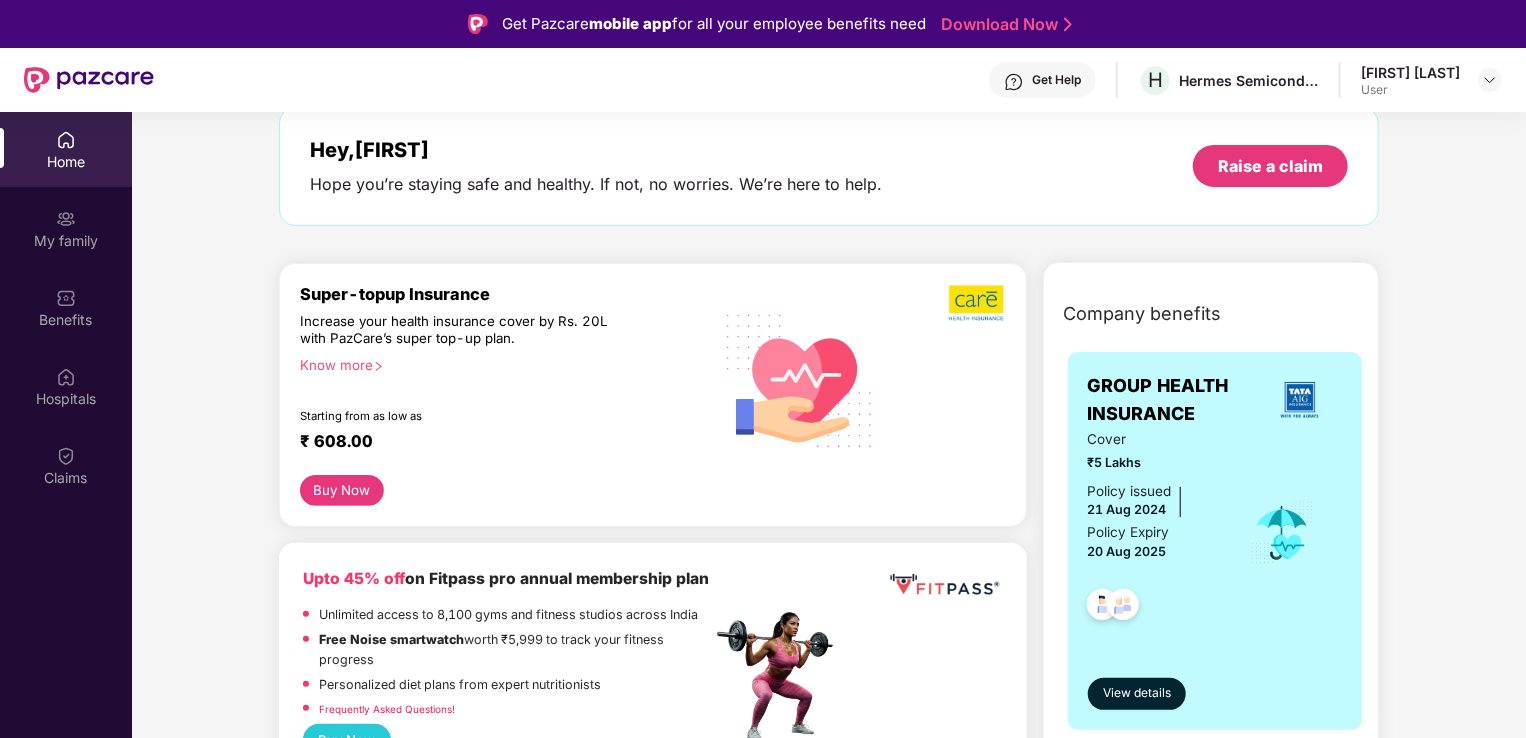 click at bounding box center [89, 80] 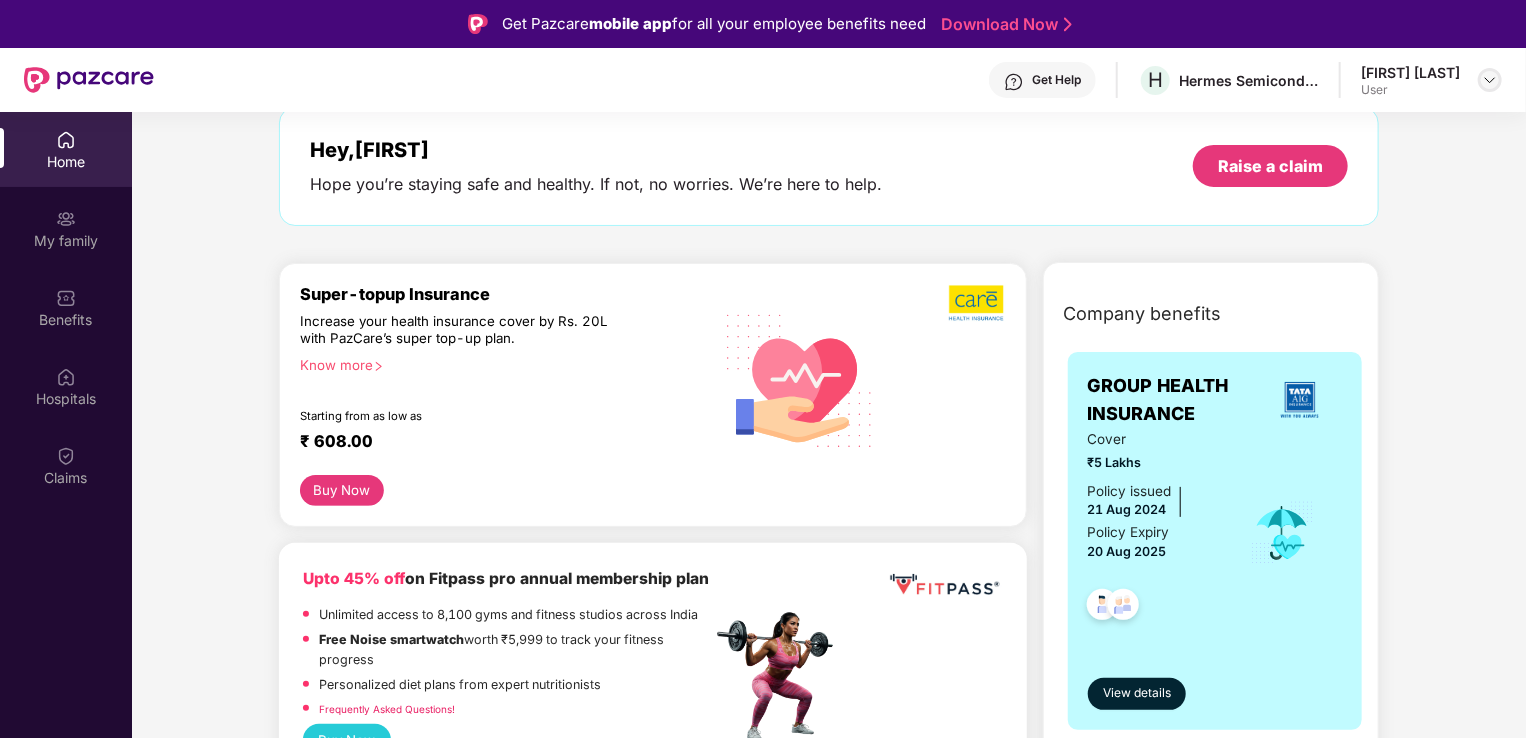 click at bounding box center (1490, 80) 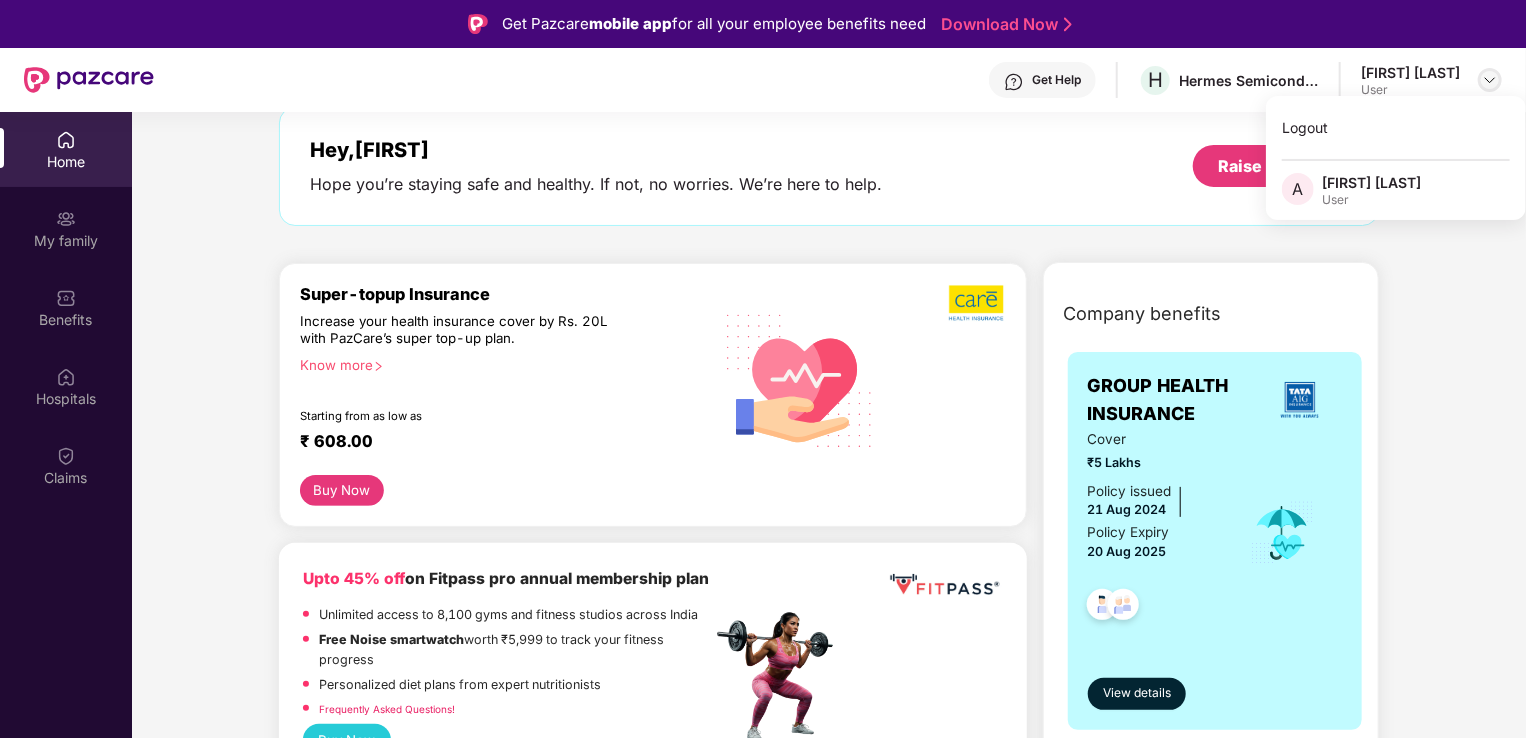 click at bounding box center (1490, 80) 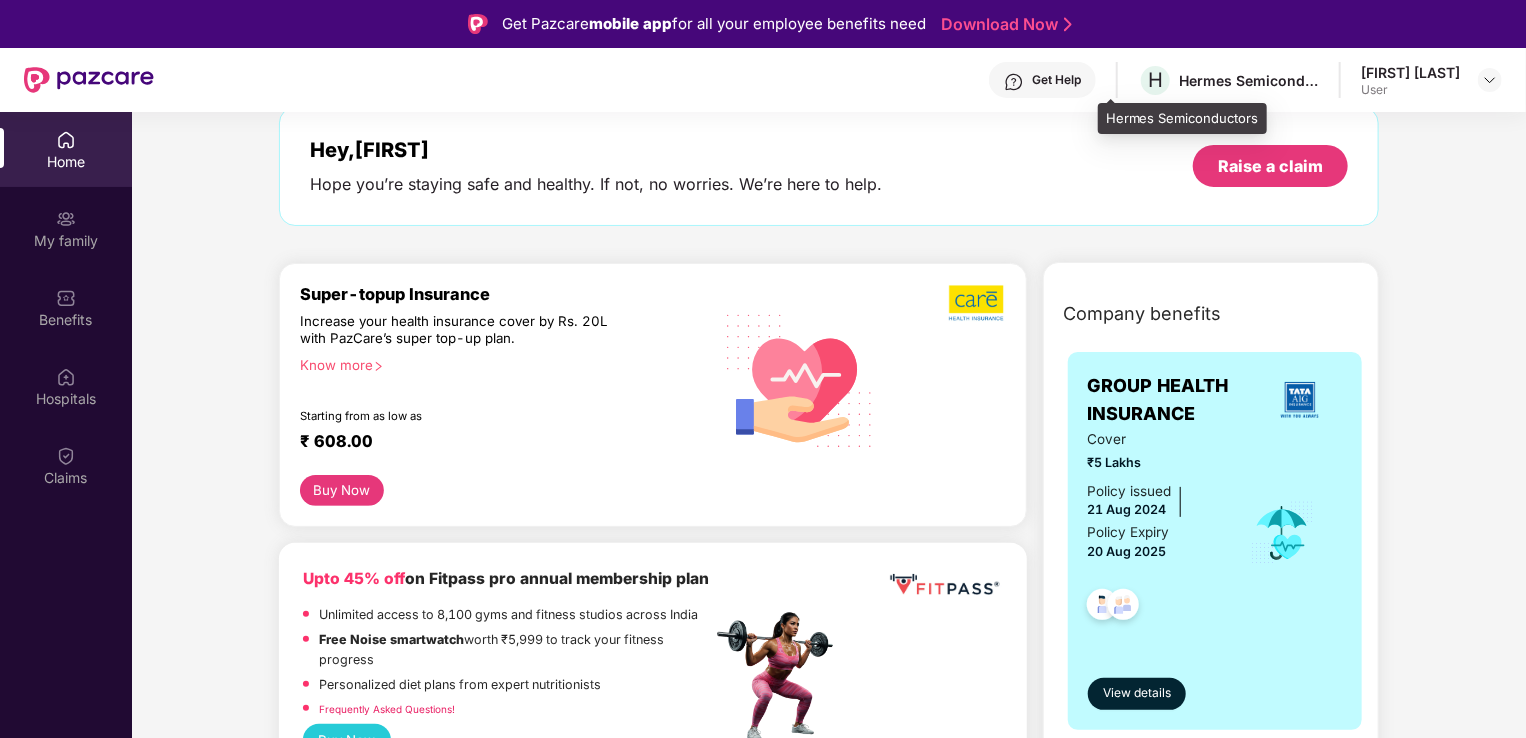 drag, startPoint x: 1201, startPoint y: 70, endPoint x: 1156, endPoint y: 78, distance: 45.705578 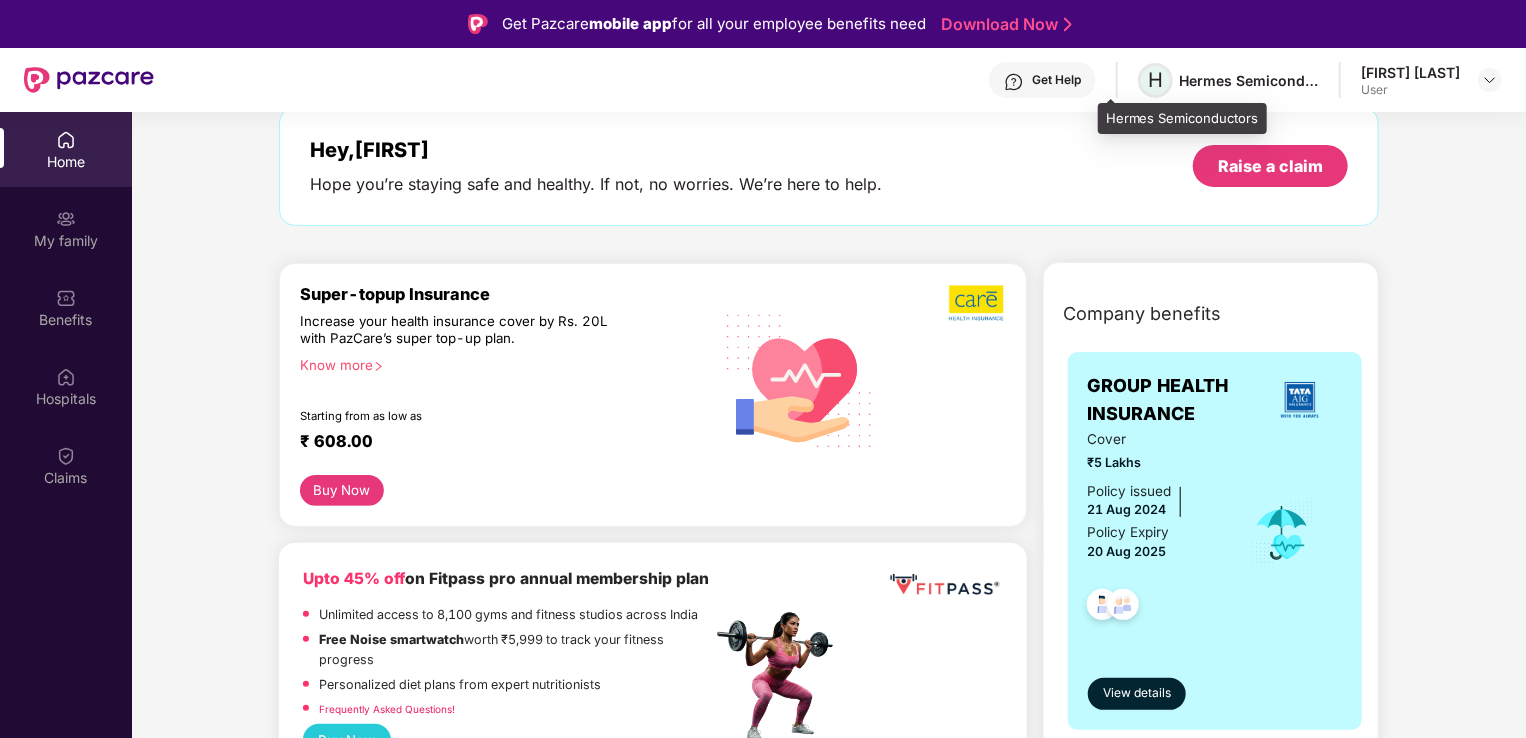 click on "H" at bounding box center (1155, 80) 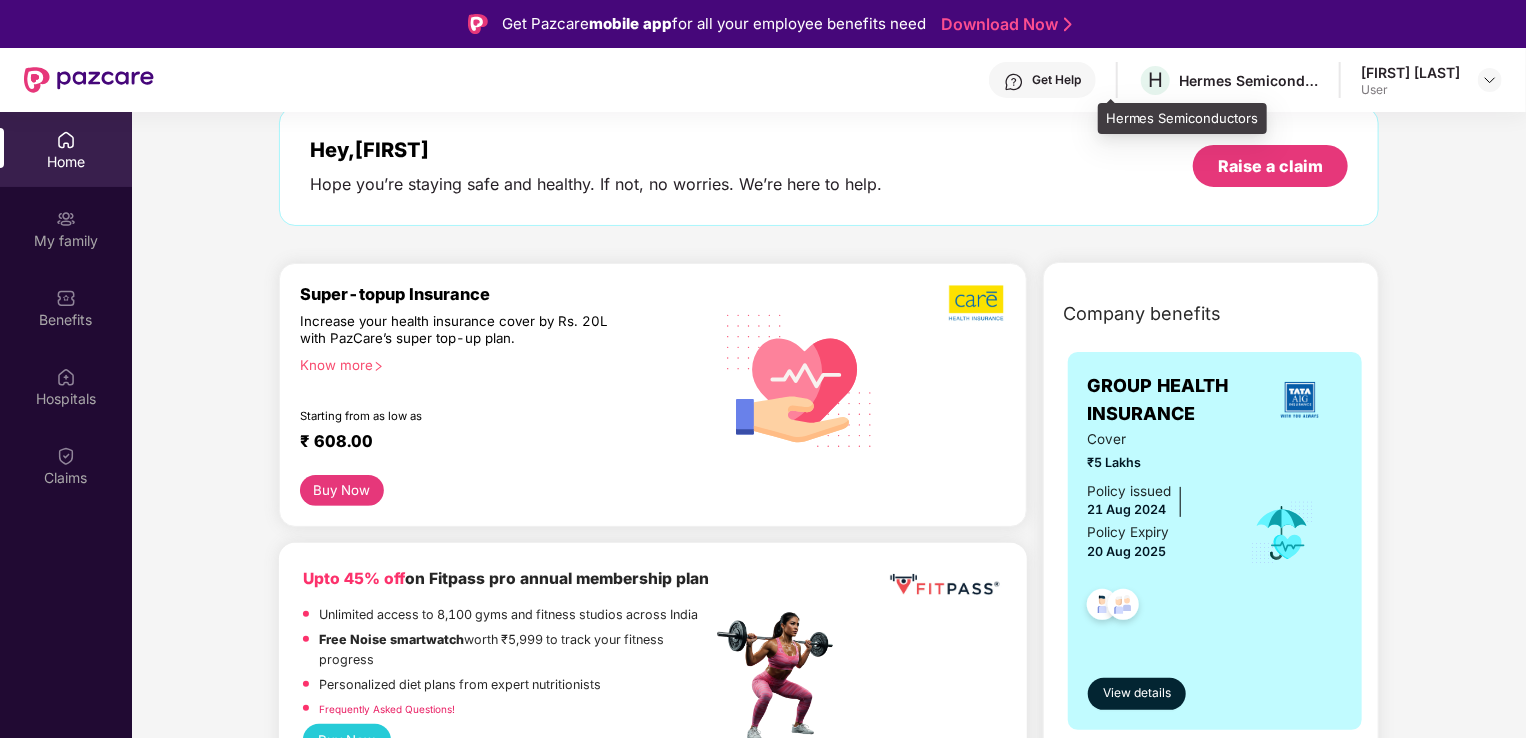 click on "Hermes Semiconductors" at bounding box center [1249, 80] 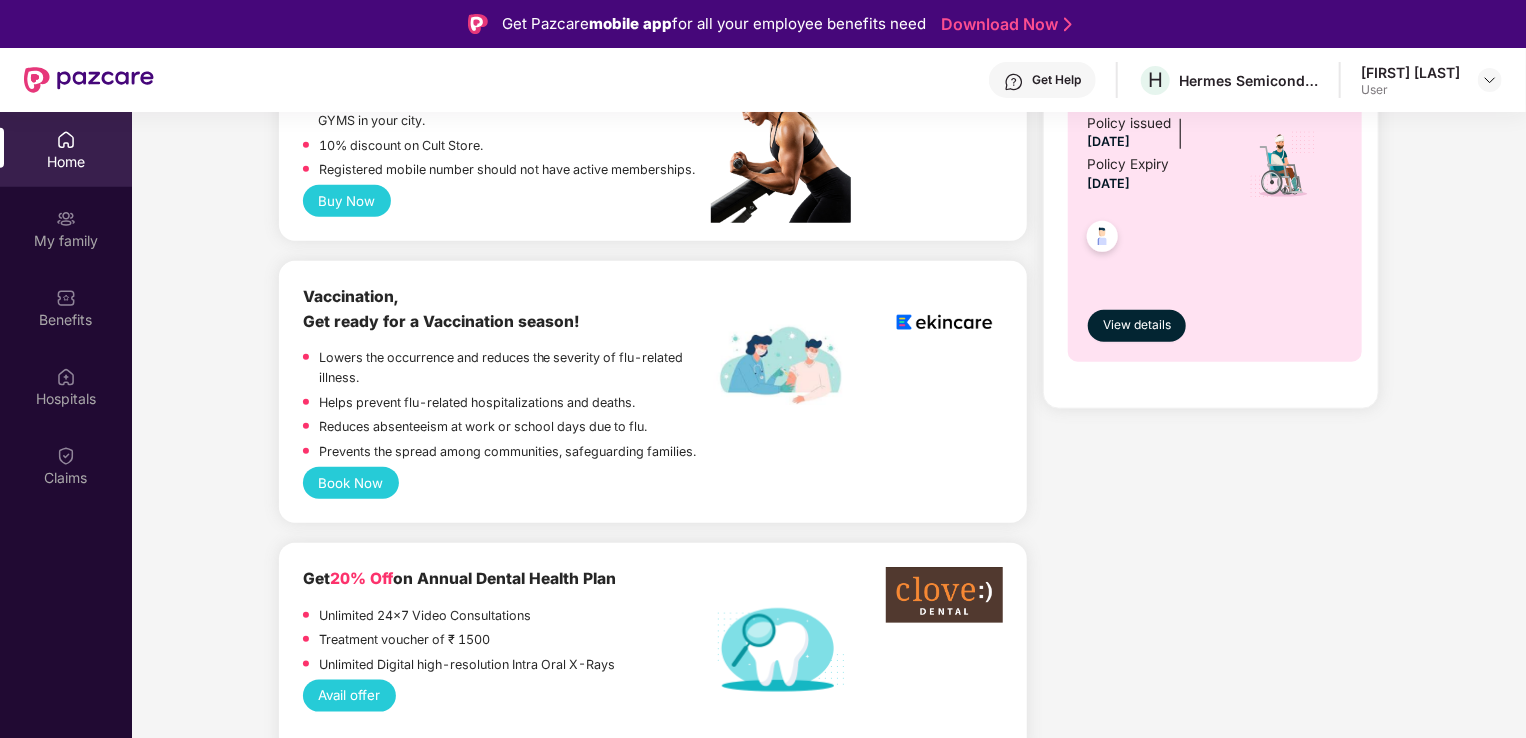 scroll, scrollTop: 900, scrollLeft: 0, axis: vertical 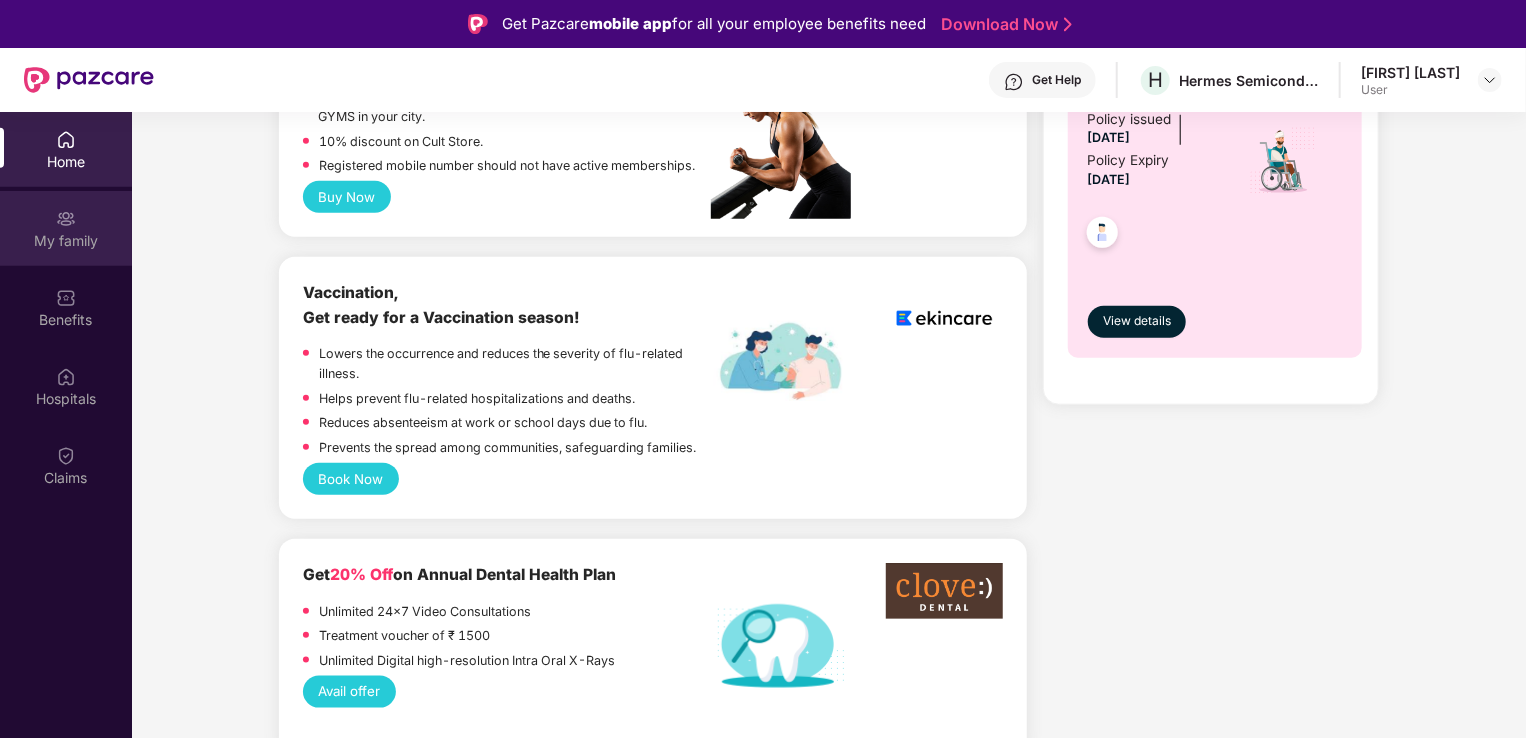 click on "My family" at bounding box center (66, 241) 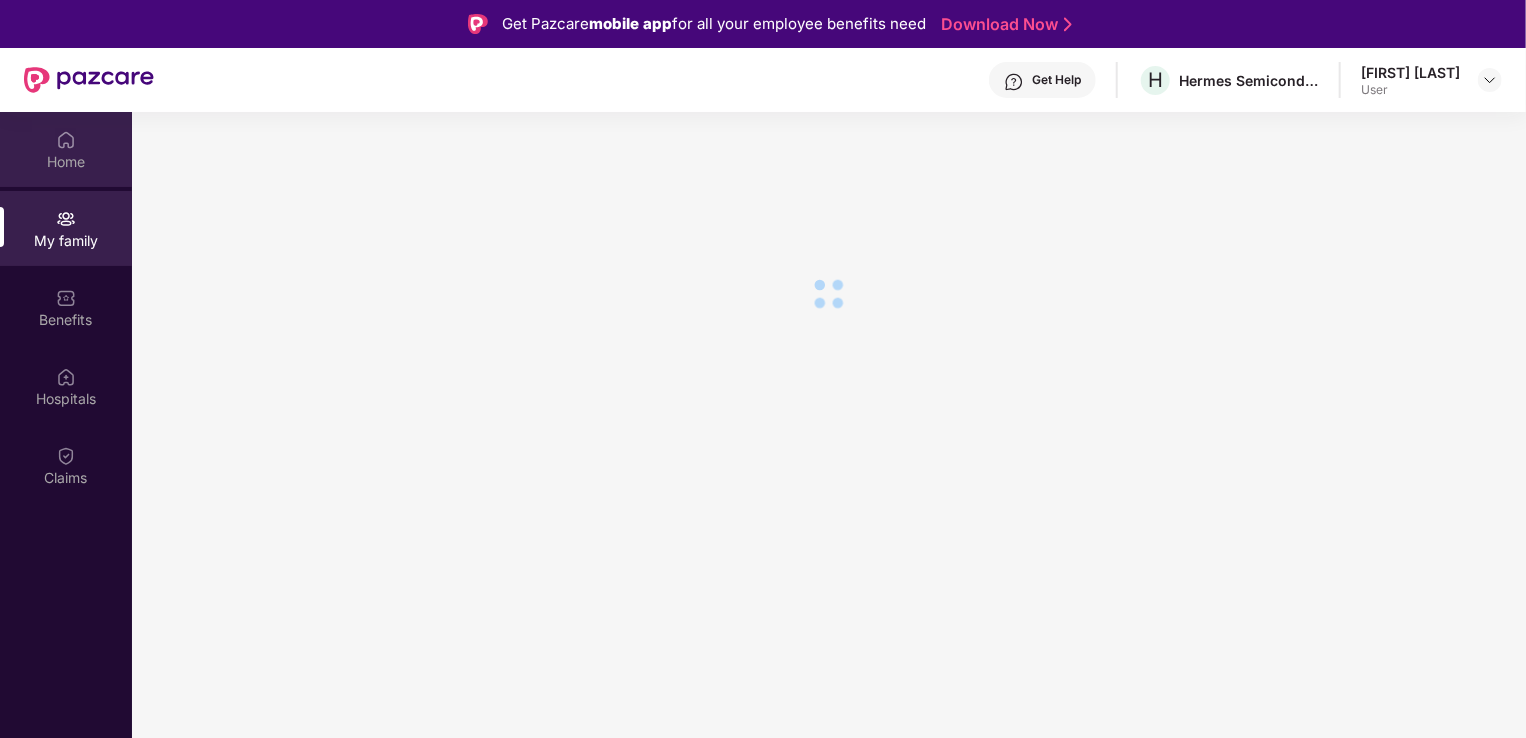 click at bounding box center (66, 140) 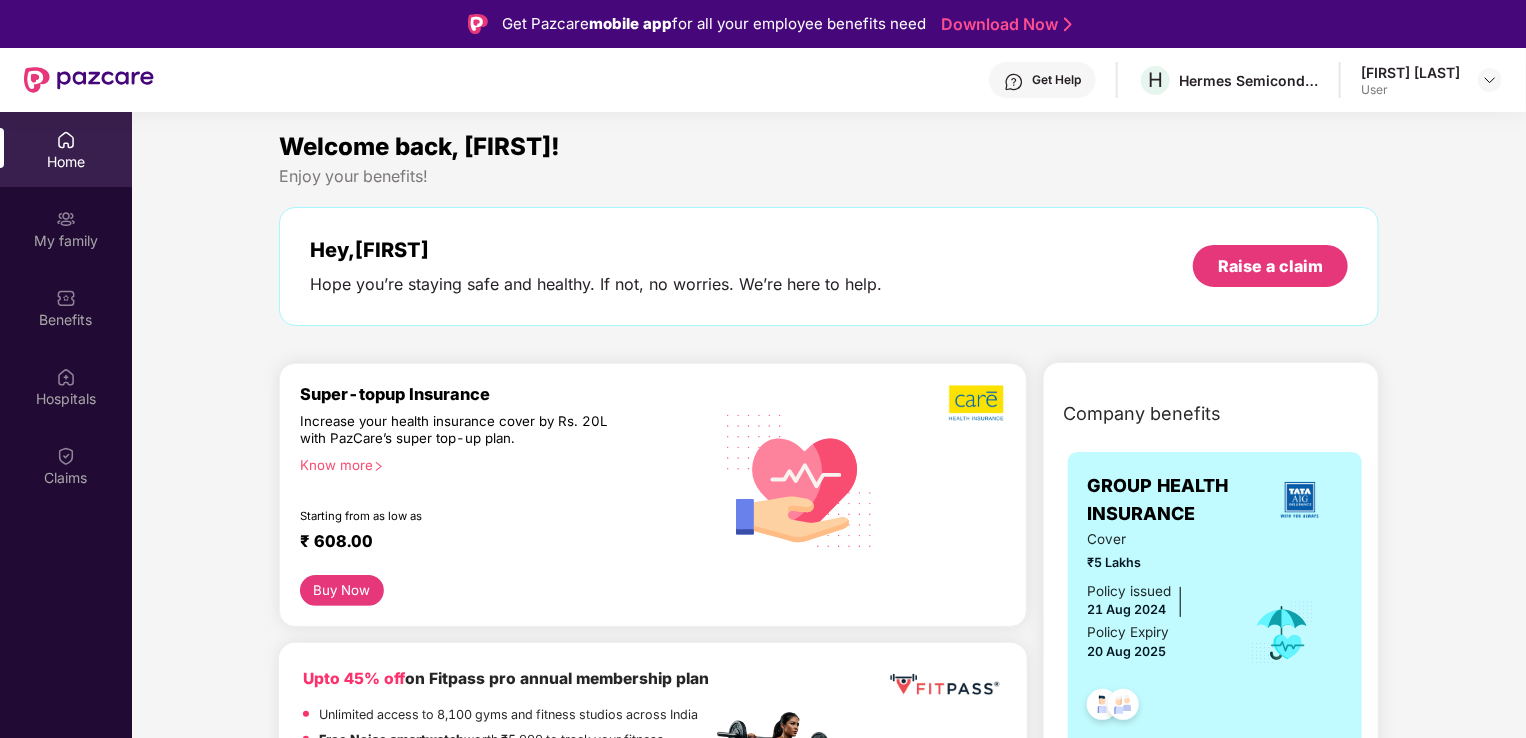 click at bounding box center [66, 140] 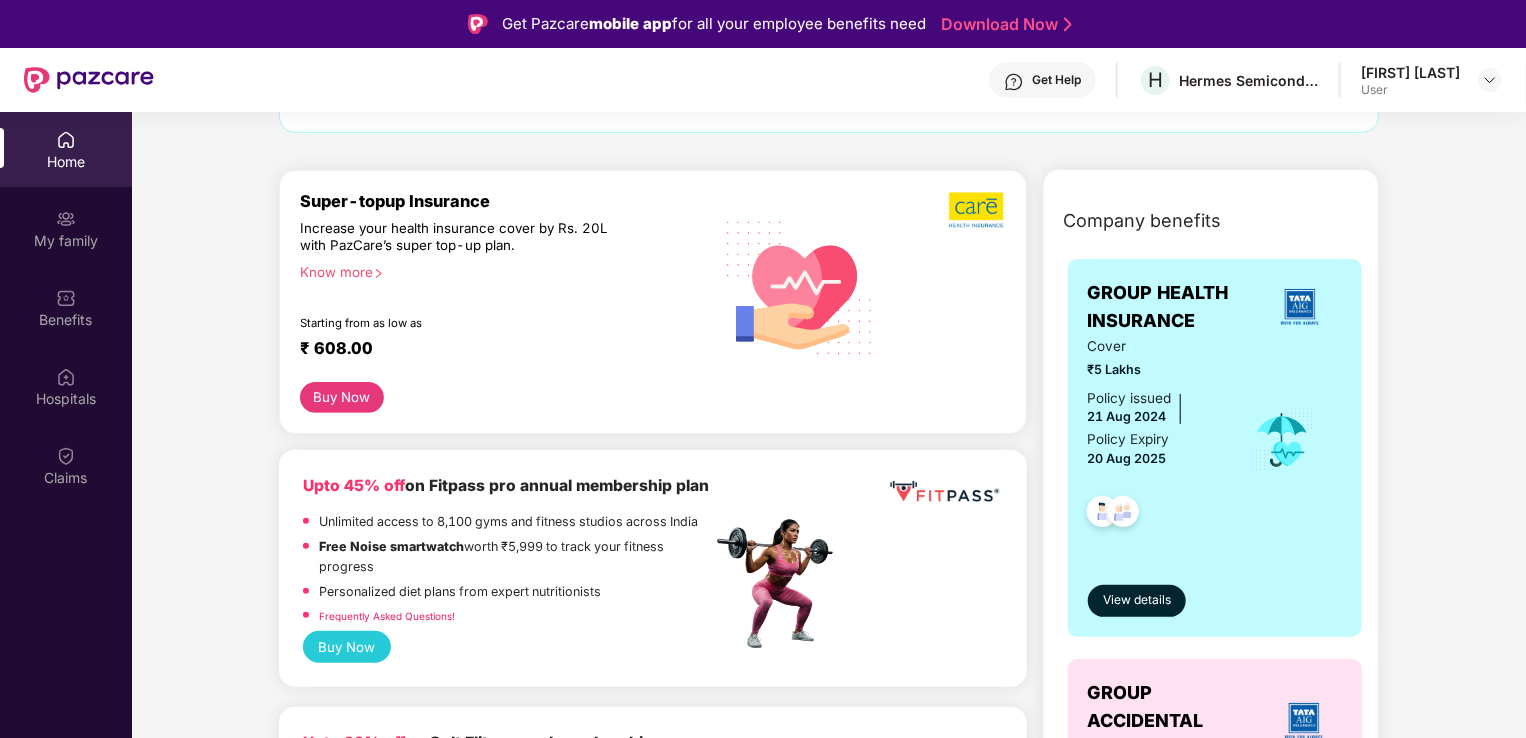 scroll, scrollTop: 200, scrollLeft: 0, axis: vertical 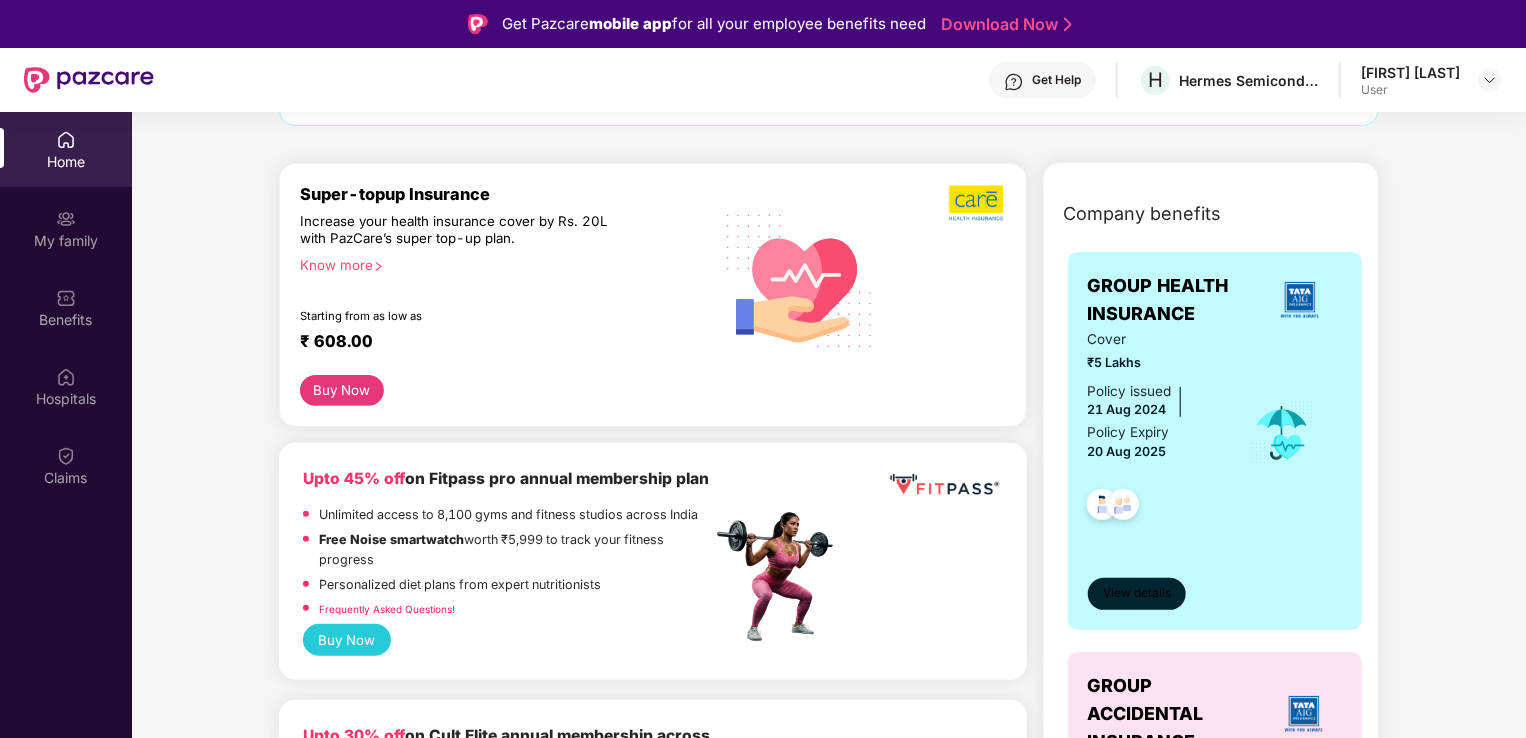 click on "View details" at bounding box center [1137, 593] 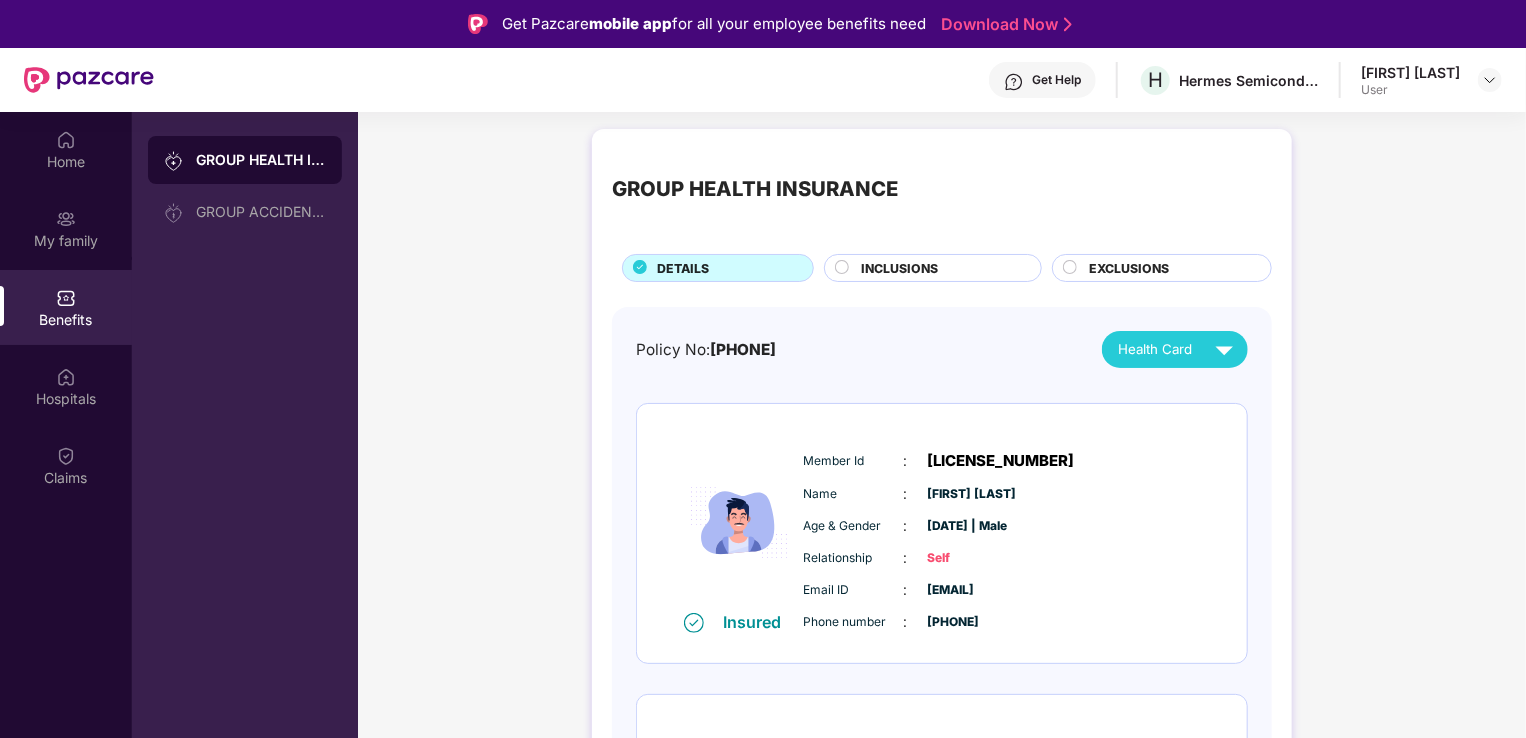 scroll, scrollTop: 0, scrollLeft: 0, axis: both 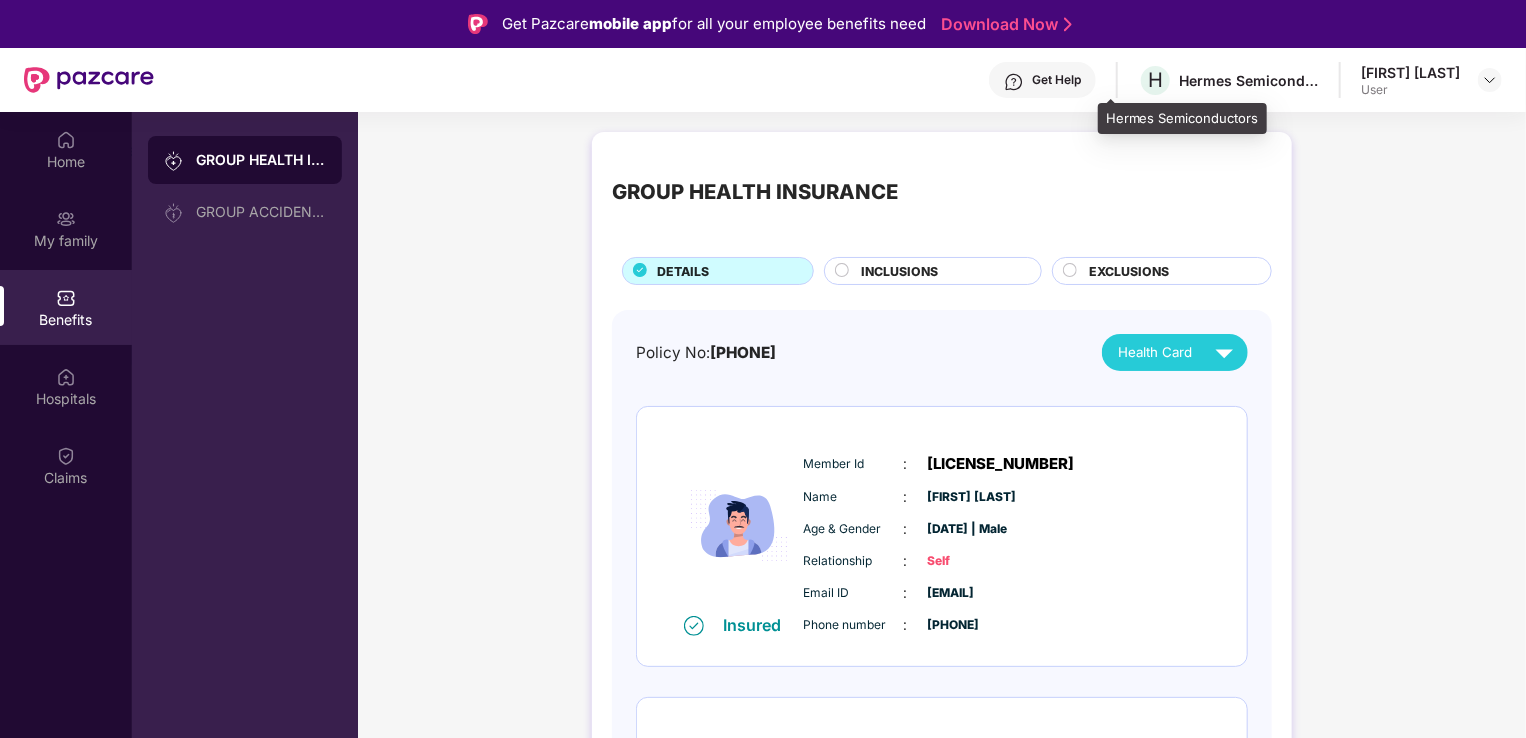 click on "Hermes Semiconductors" at bounding box center (1249, 80) 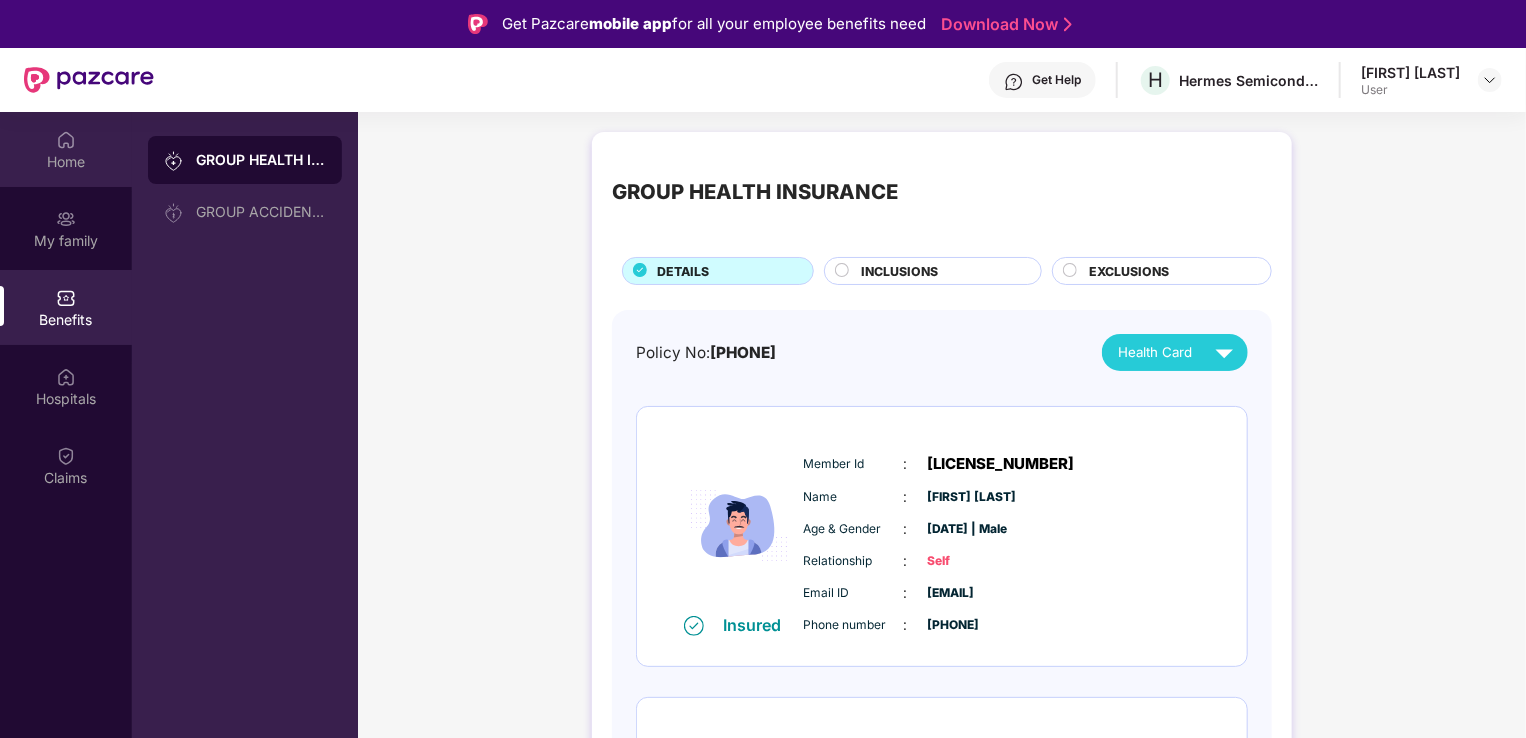 click on "Home" at bounding box center (66, 162) 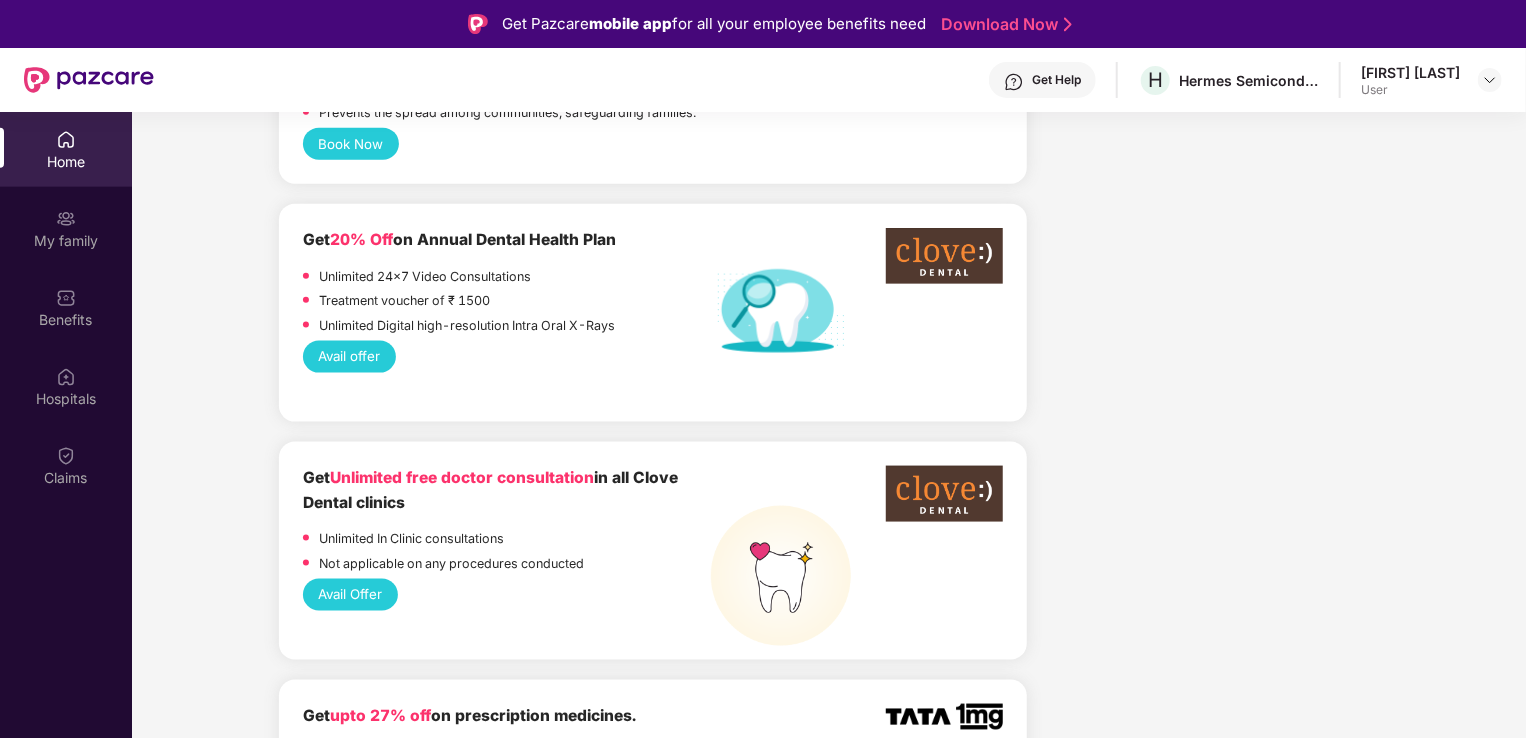 scroll, scrollTop: 1500, scrollLeft: 0, axis: vertical 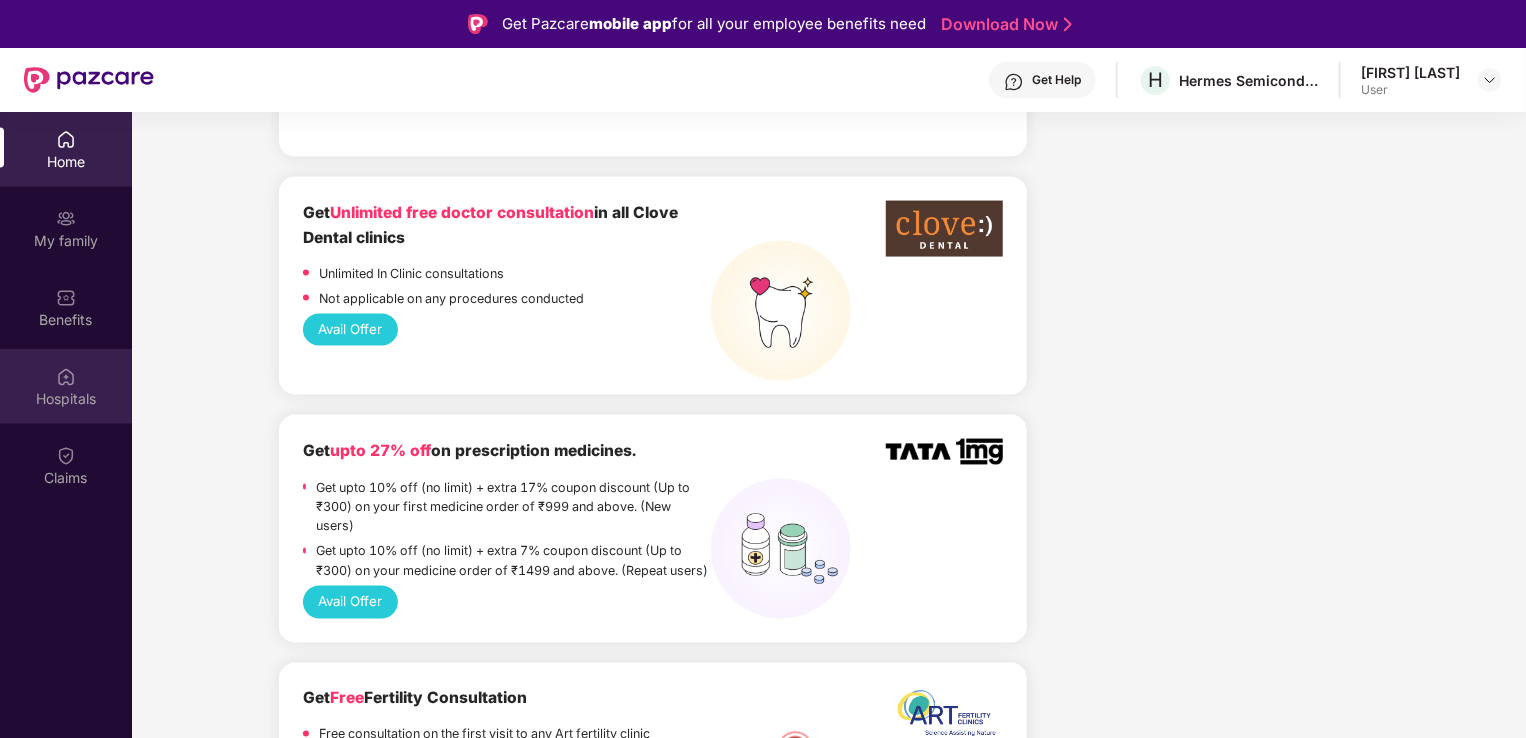 click on "Hospitals" at bounding box center (66, 386) 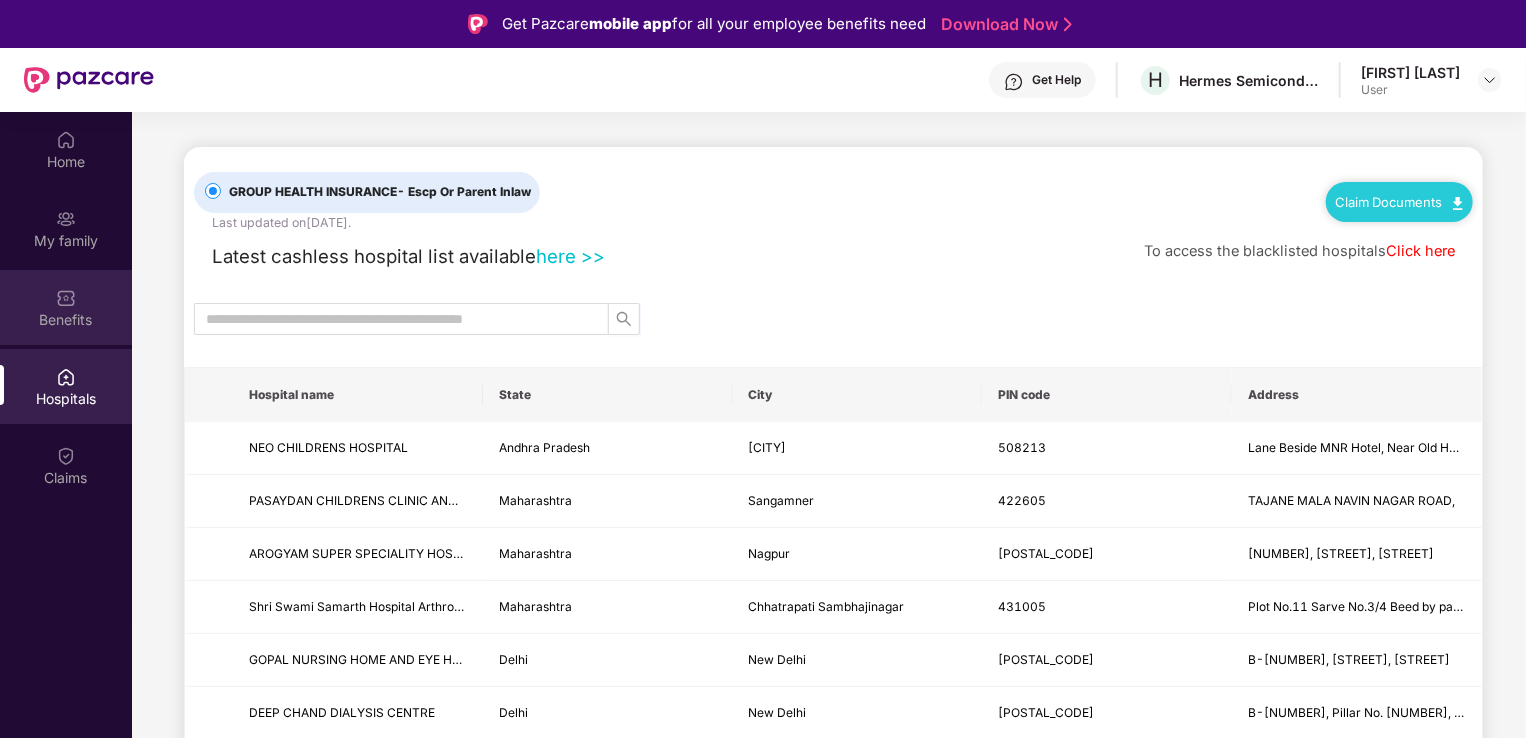 click at bounding box center [66, 298] 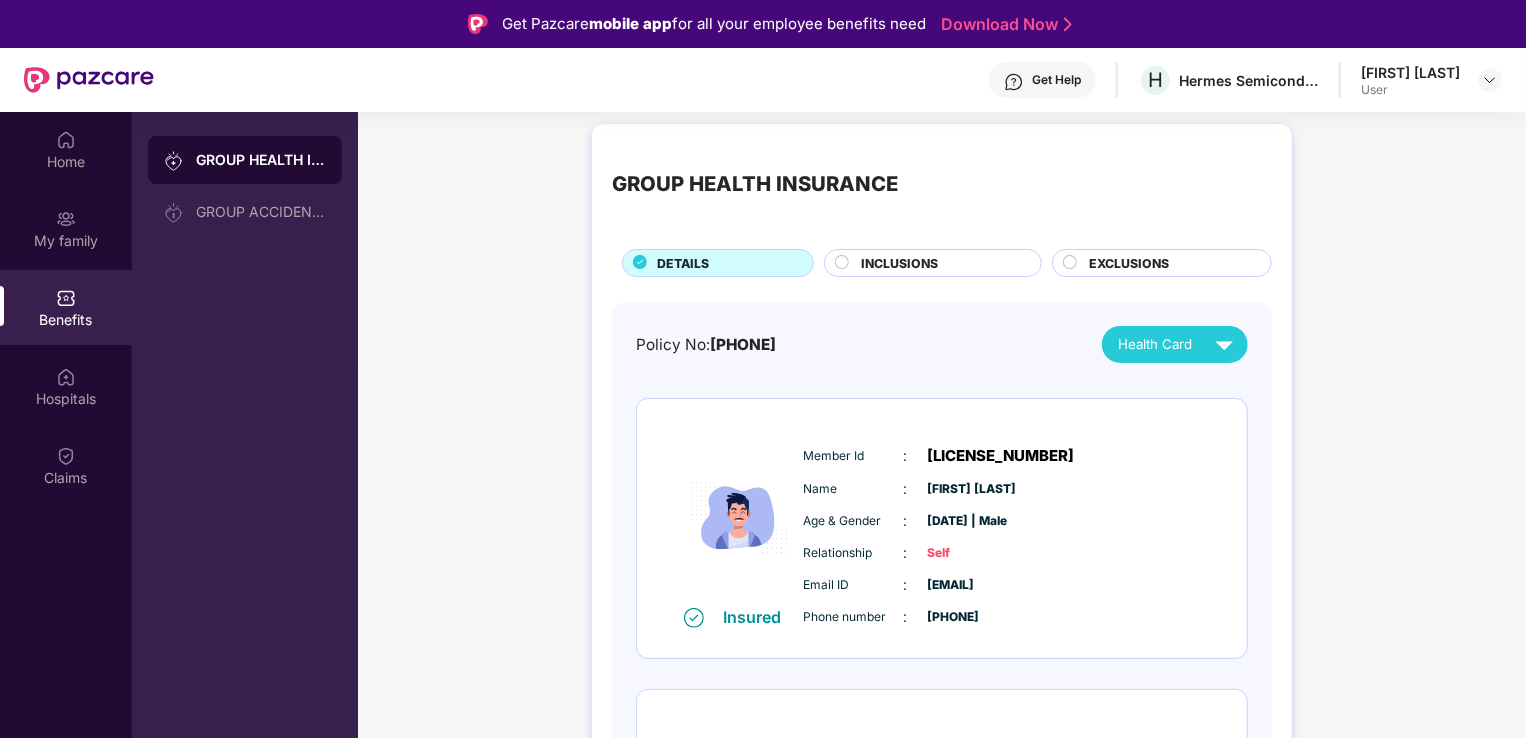 scroll, scrollTop: 0, scrollLeft: 0, axis: both 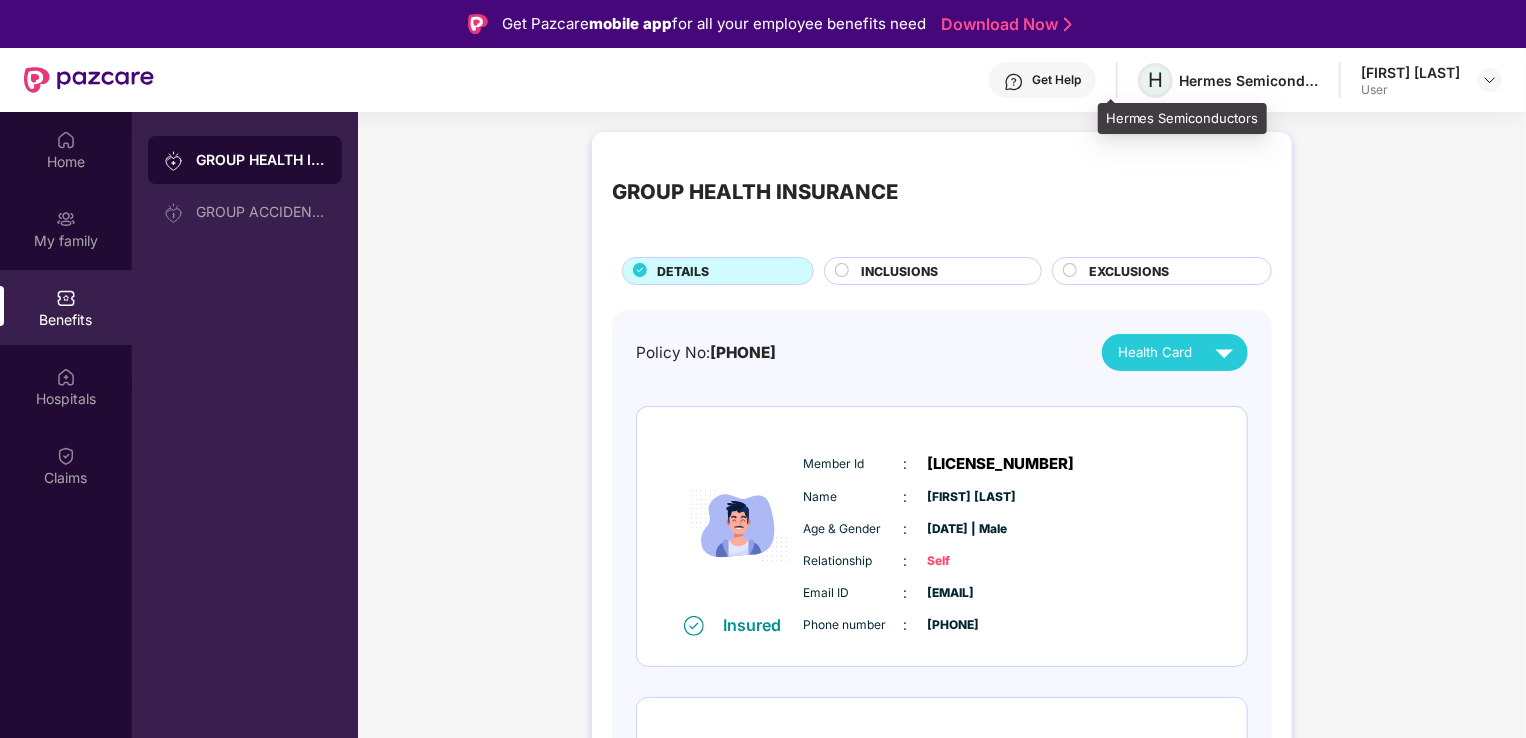 click on "H" at bounding box center (1155, 80) 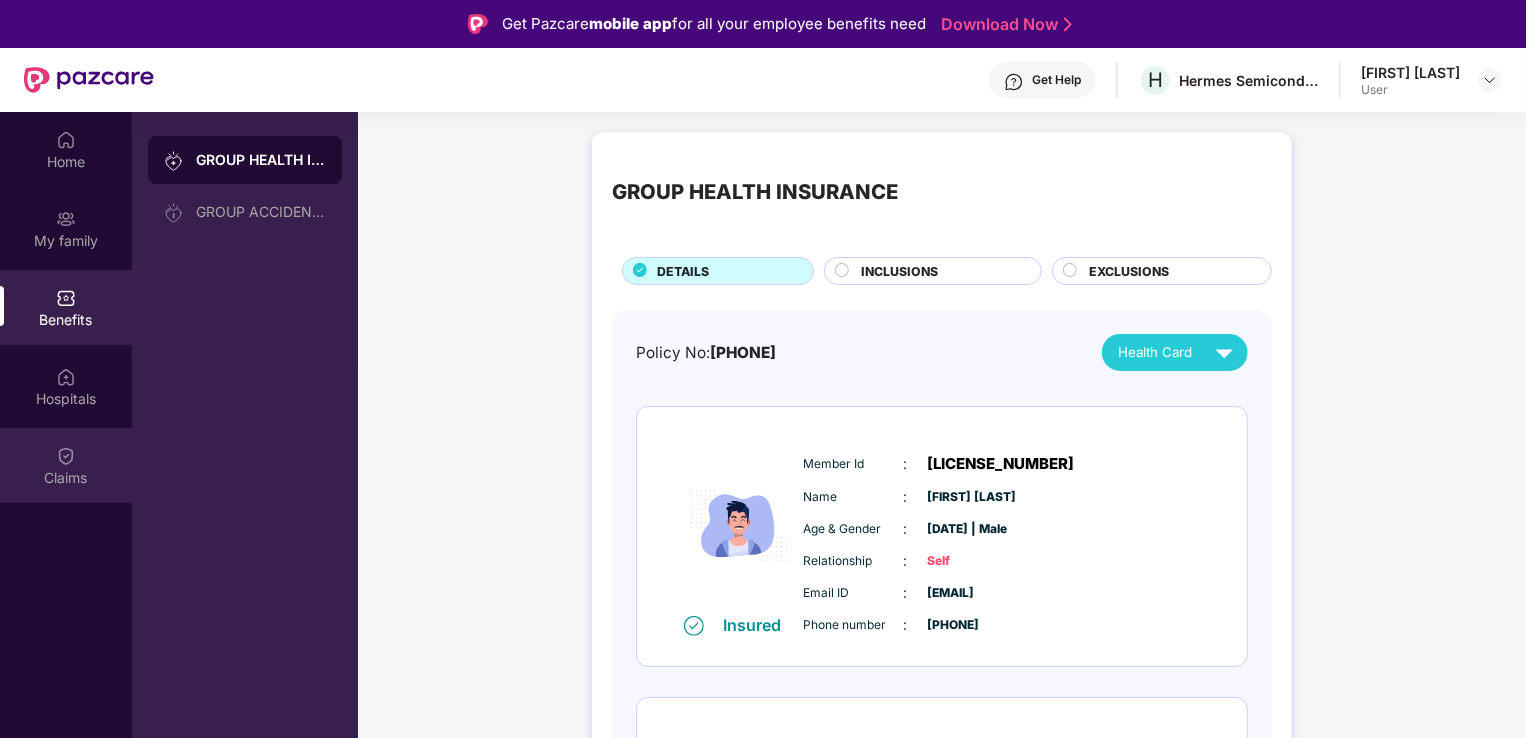 click at bounding box center (66, 456) 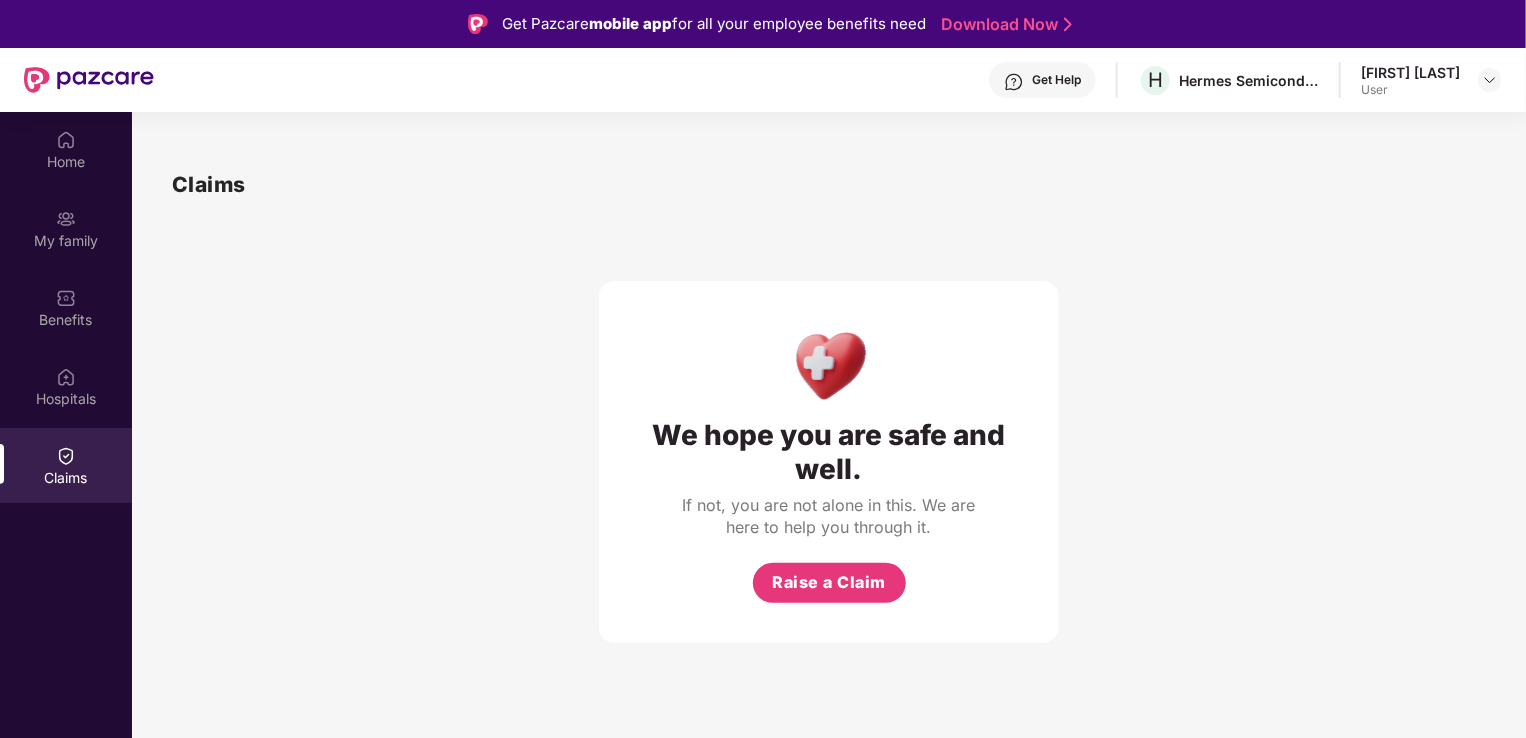 click at bounding box center [89, 80] 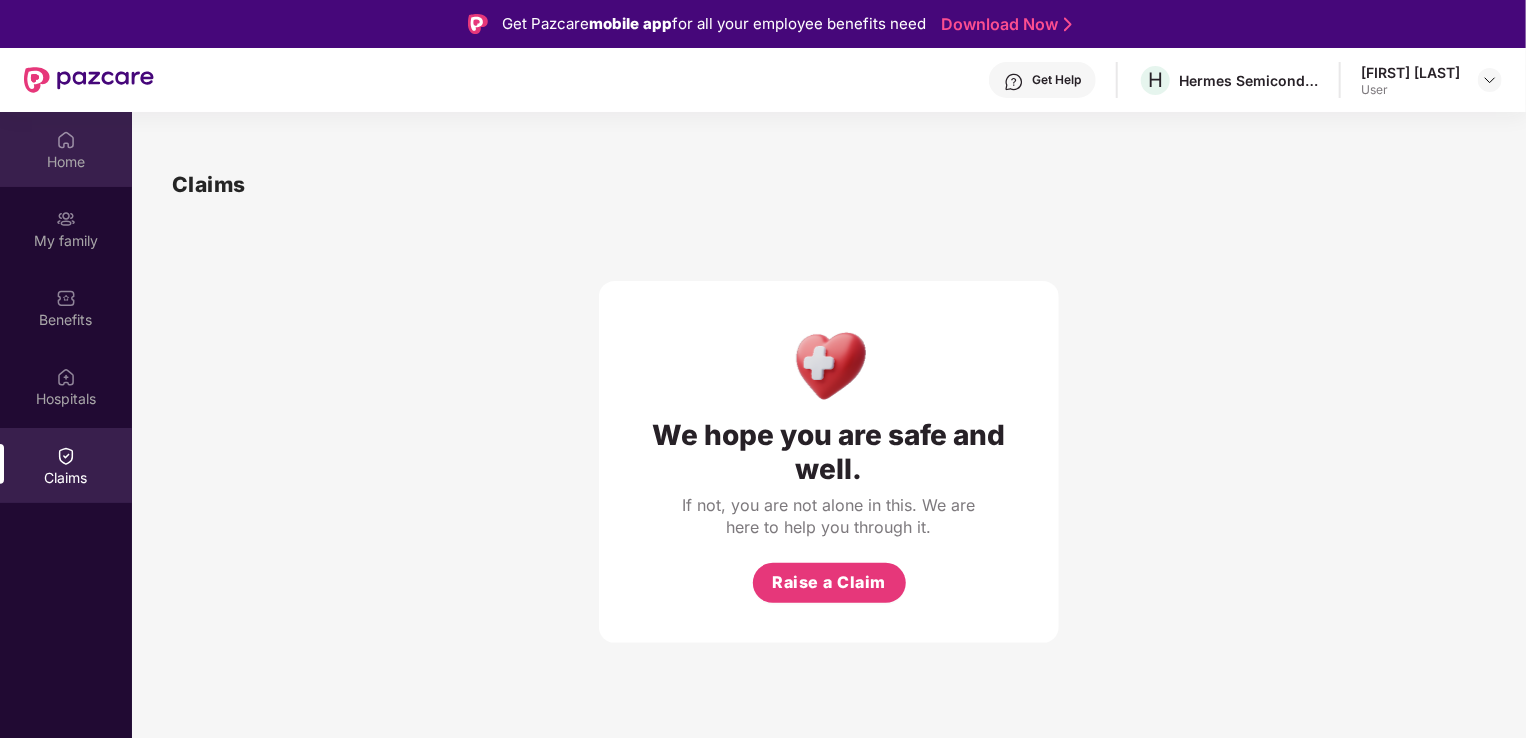 click on "Home" at bounding box center (66, 162) 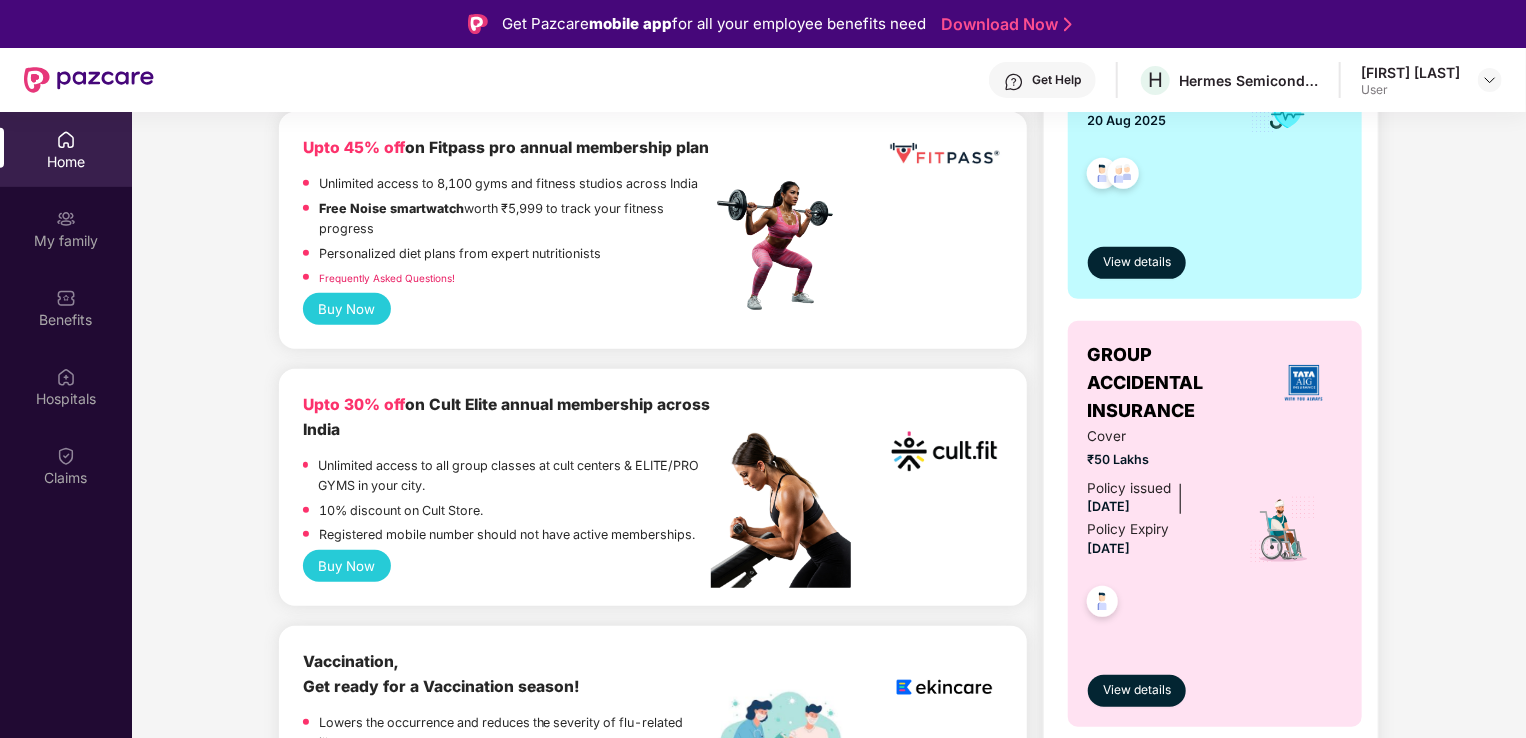 scroll, scrollTop: 500, scrollLeft: 0, axis: vertical 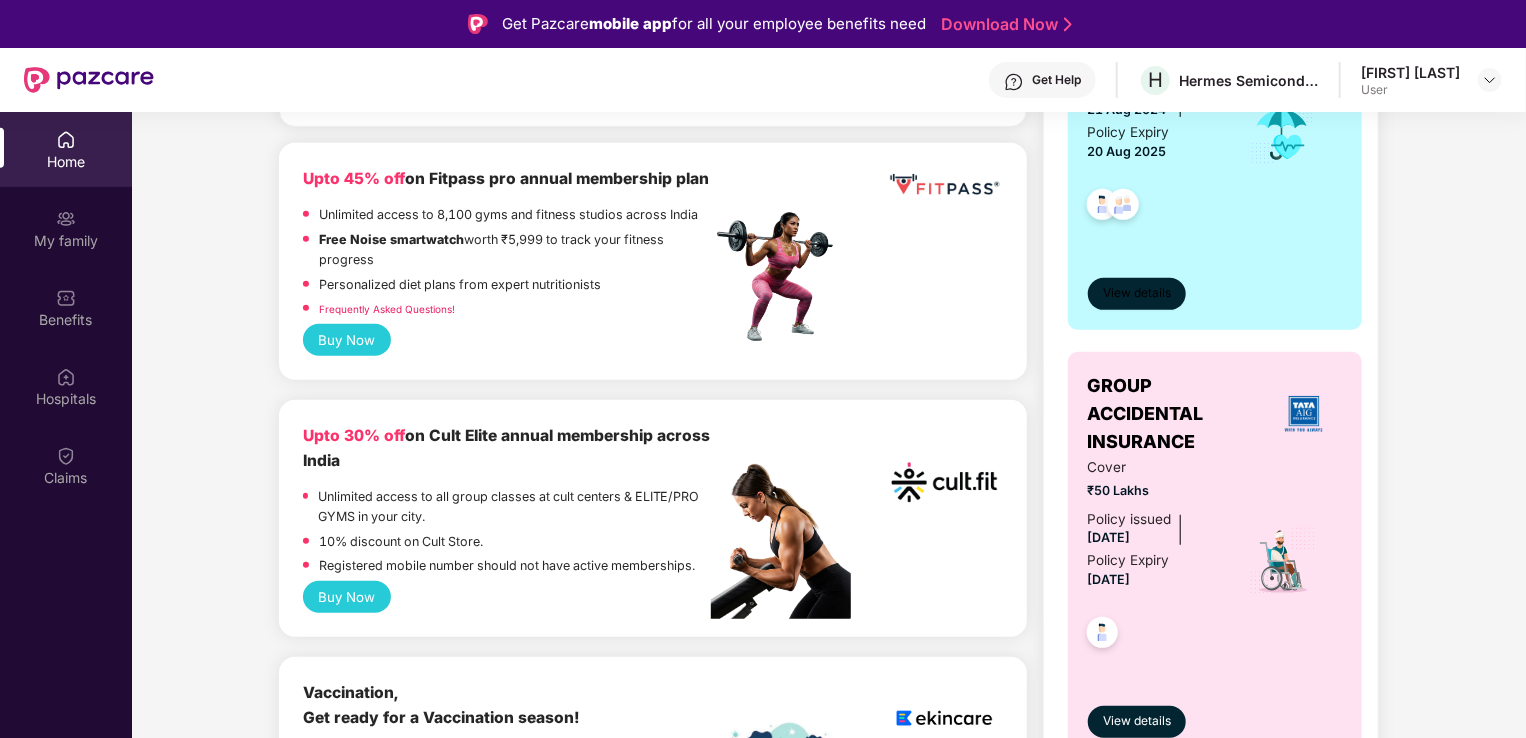 click on "View details" at bounding box center (1137, 293) 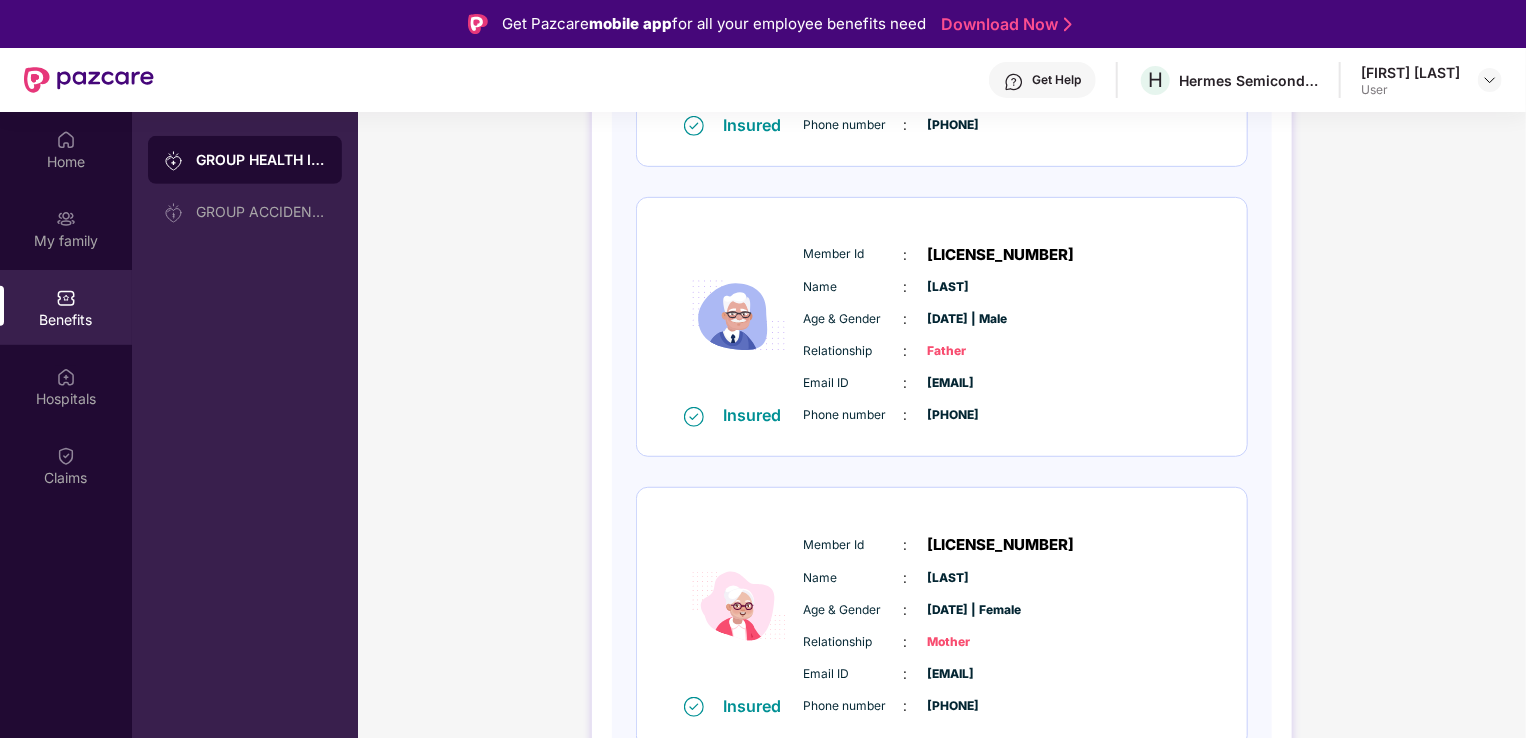 scroll, scrollTop: 520, scrollLeft: 0, axis: vertical 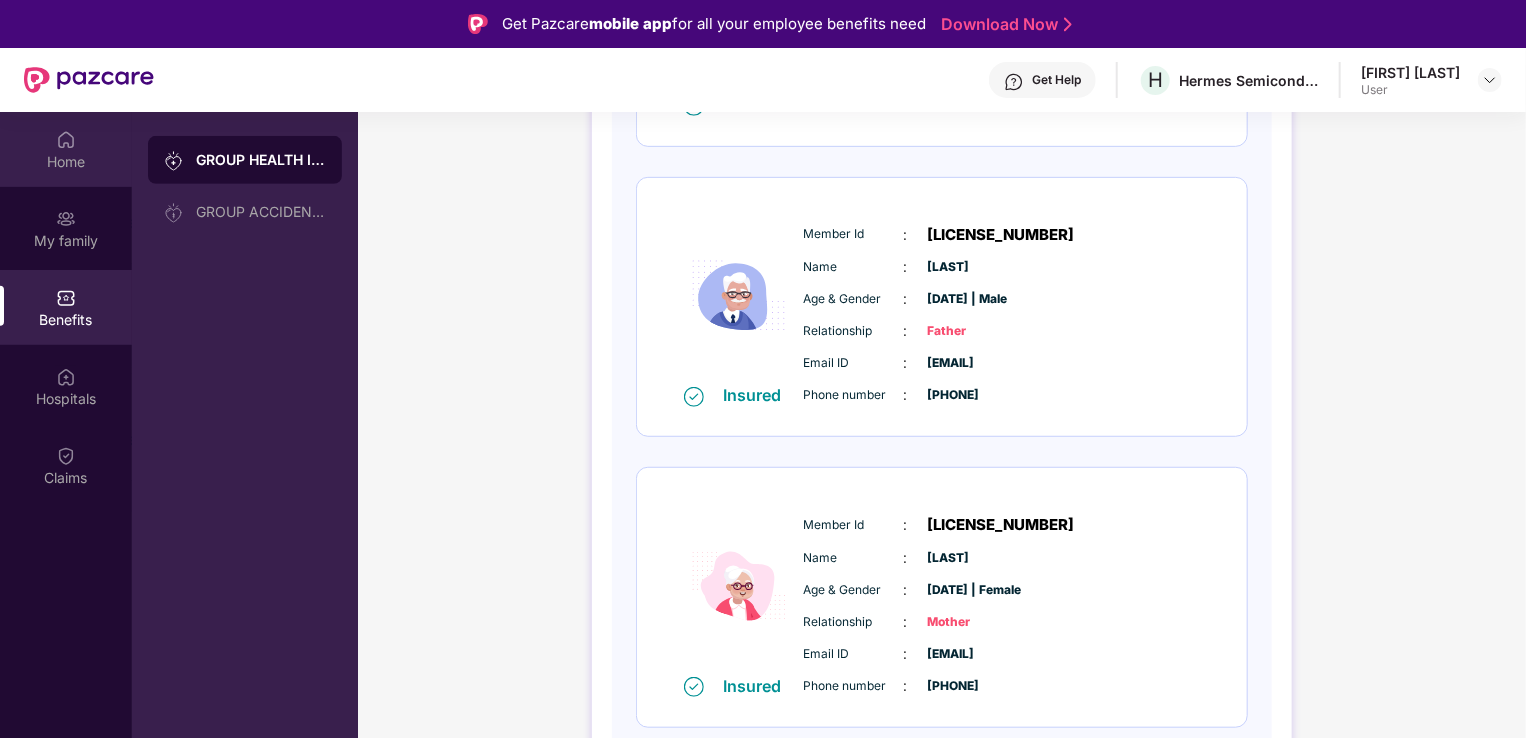 click at bounding box center (66, 140) 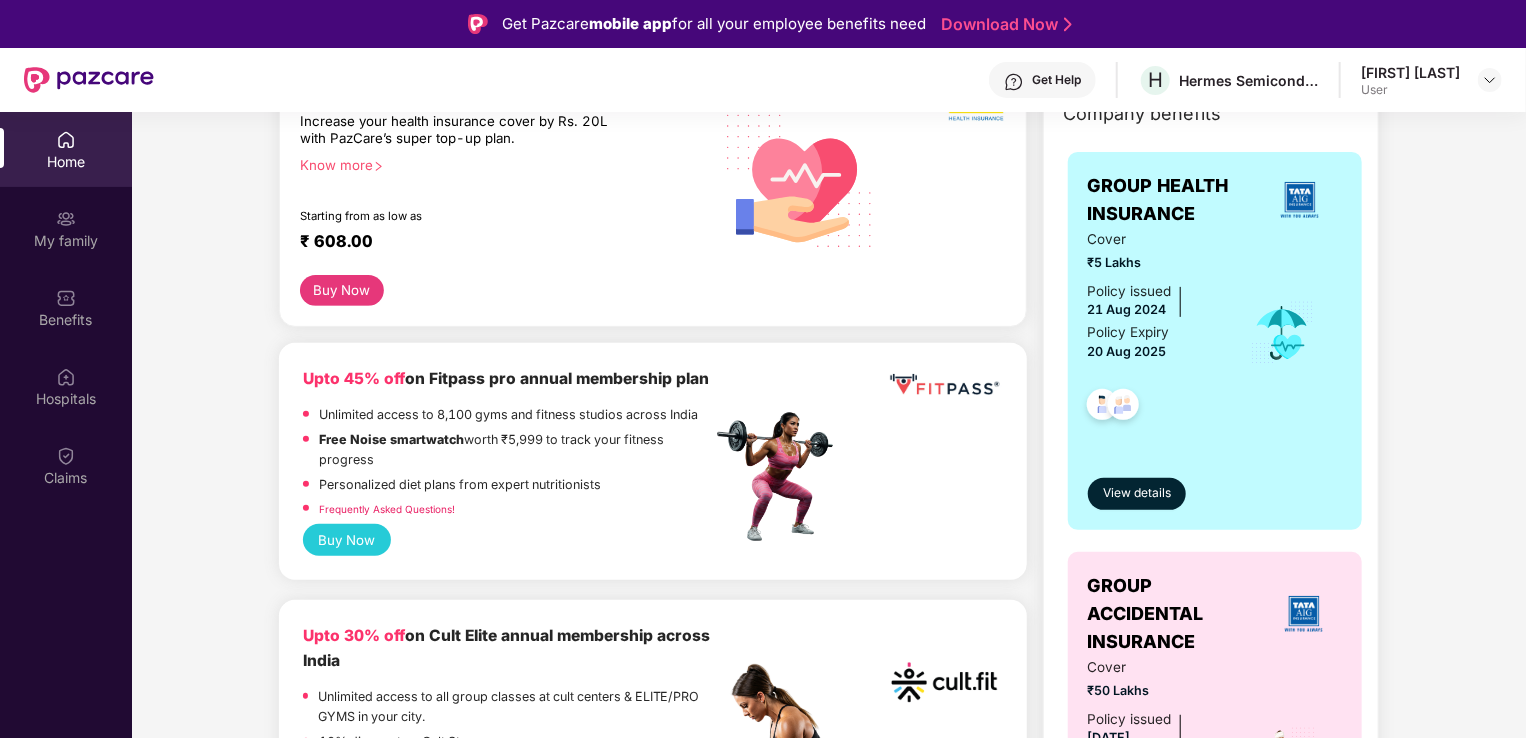 scroll, scrollTop: 0, scrollLeft: 0, axis: both 